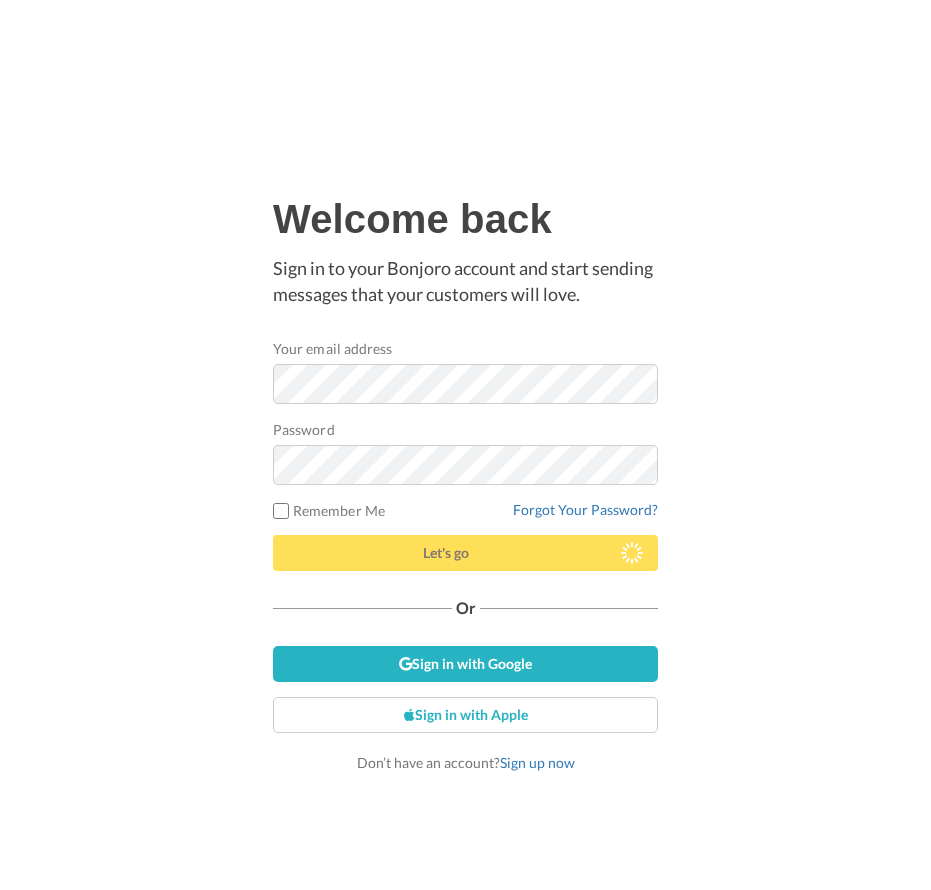 scroll, scrollTop: 0, scrollLeft: 0, axis: both 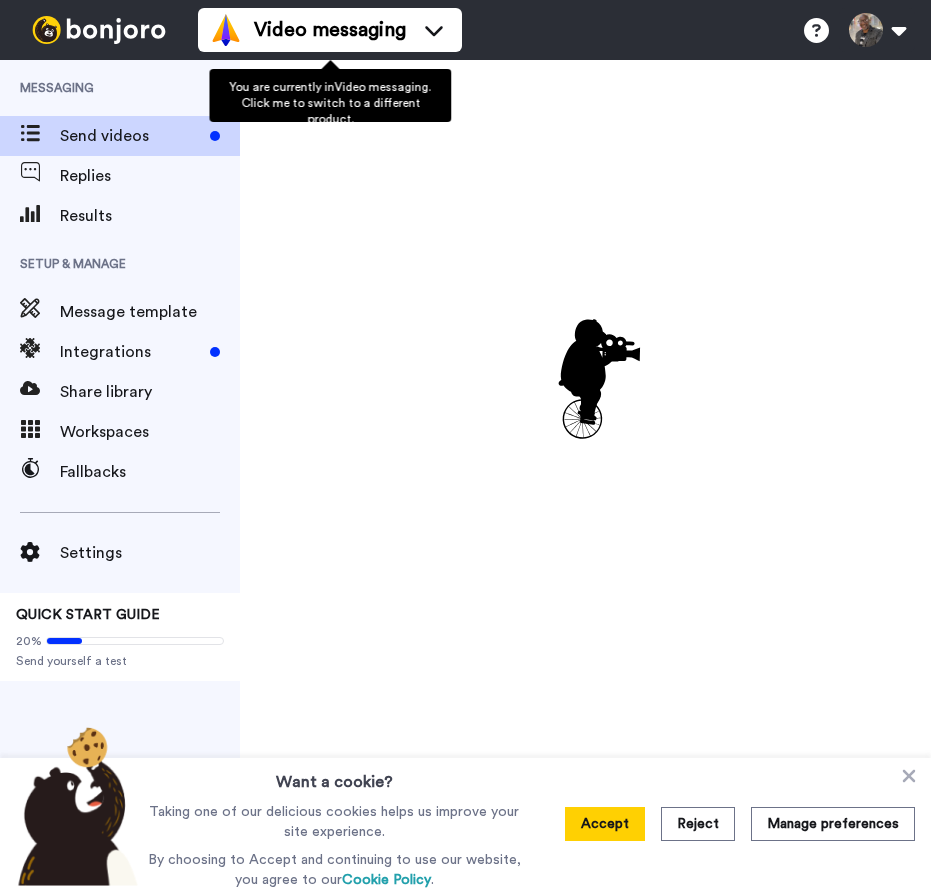 drag, startPoint x: 0, startPoint y: 0, endPoint x: 434, endPoint y: 32, distance: 435.17813 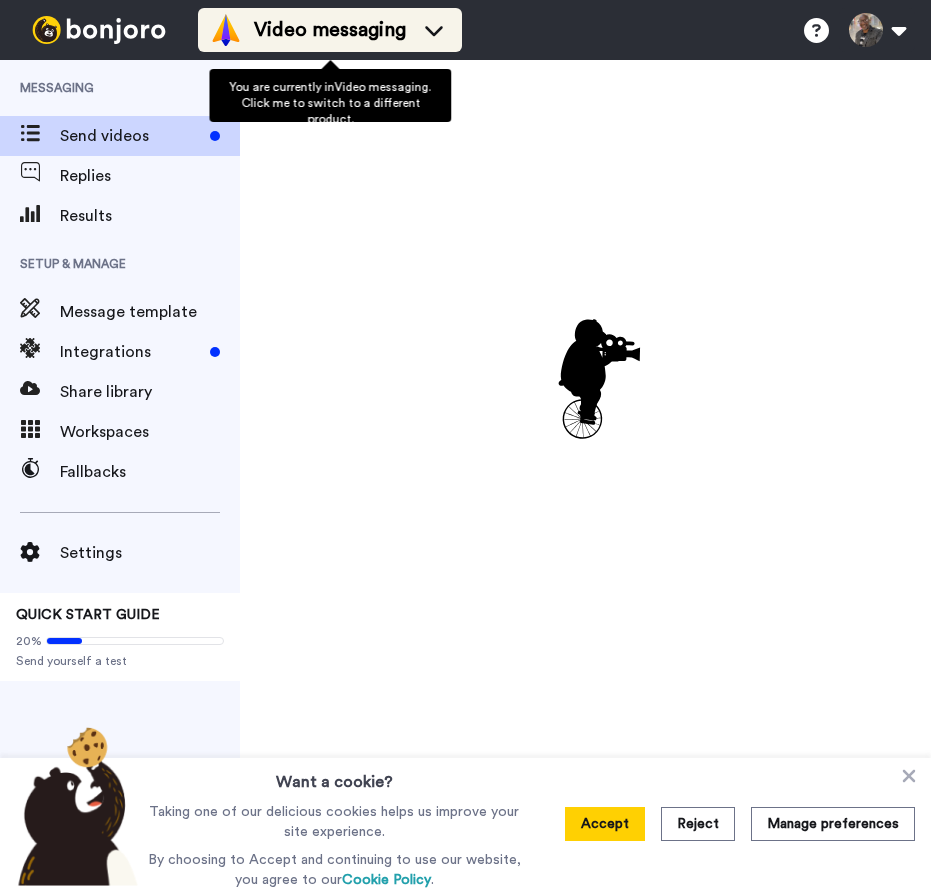 click 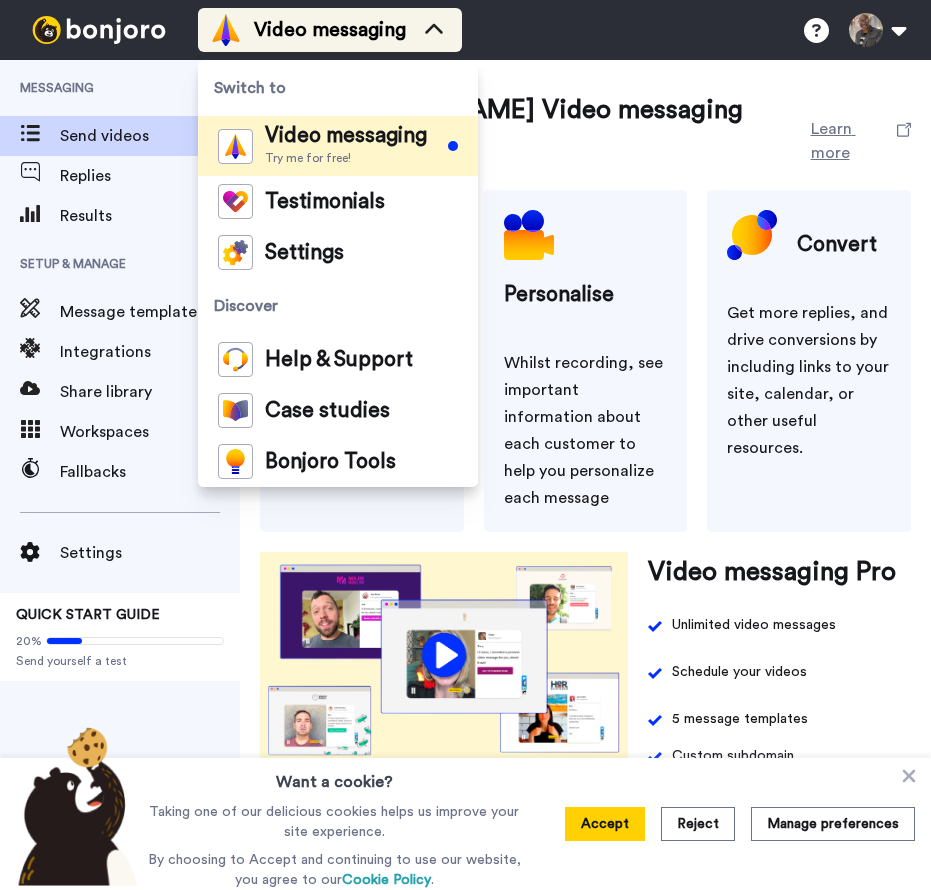 scroll, scrollTop: 0, scrollLeft: 0, axis: both 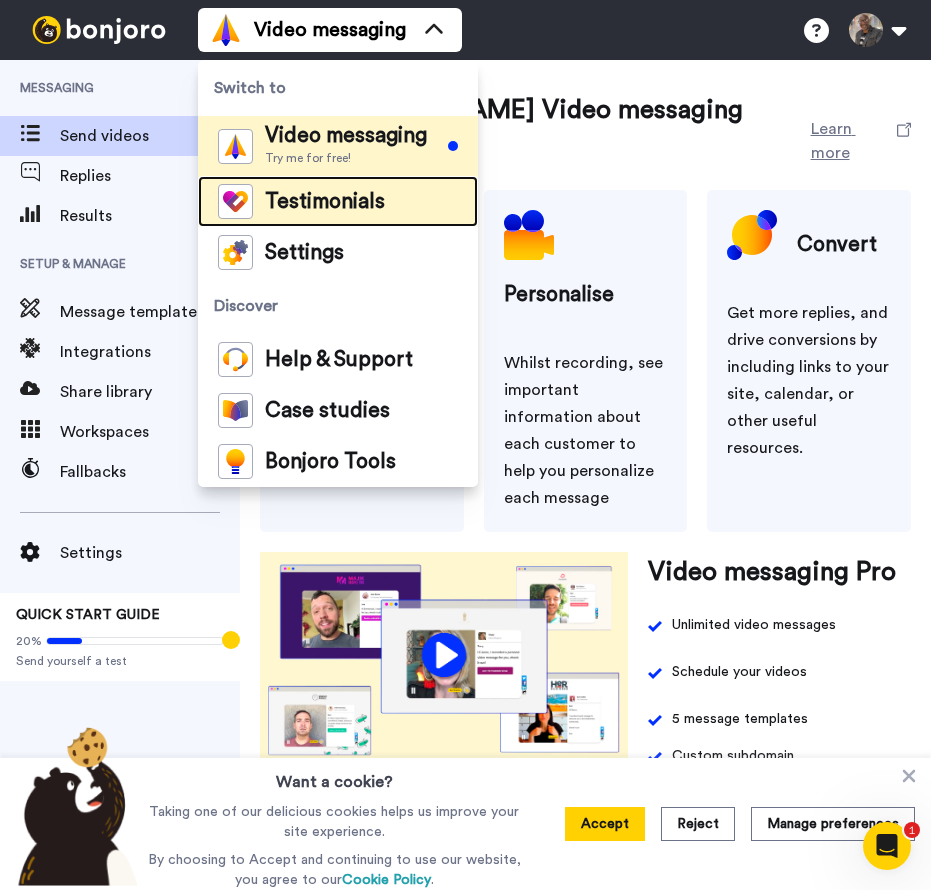 click on "Testimonials" at bounding box center [325, 202] 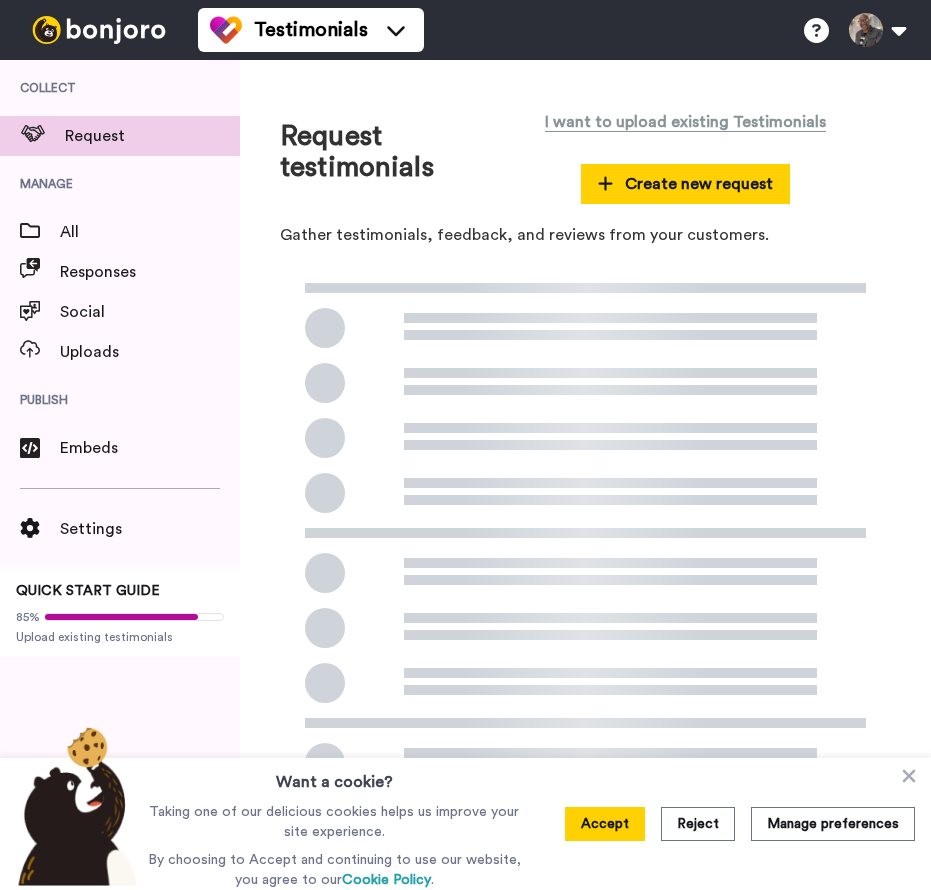 scroll, scrollTop: 0, scrollLeft: 0, axis: both 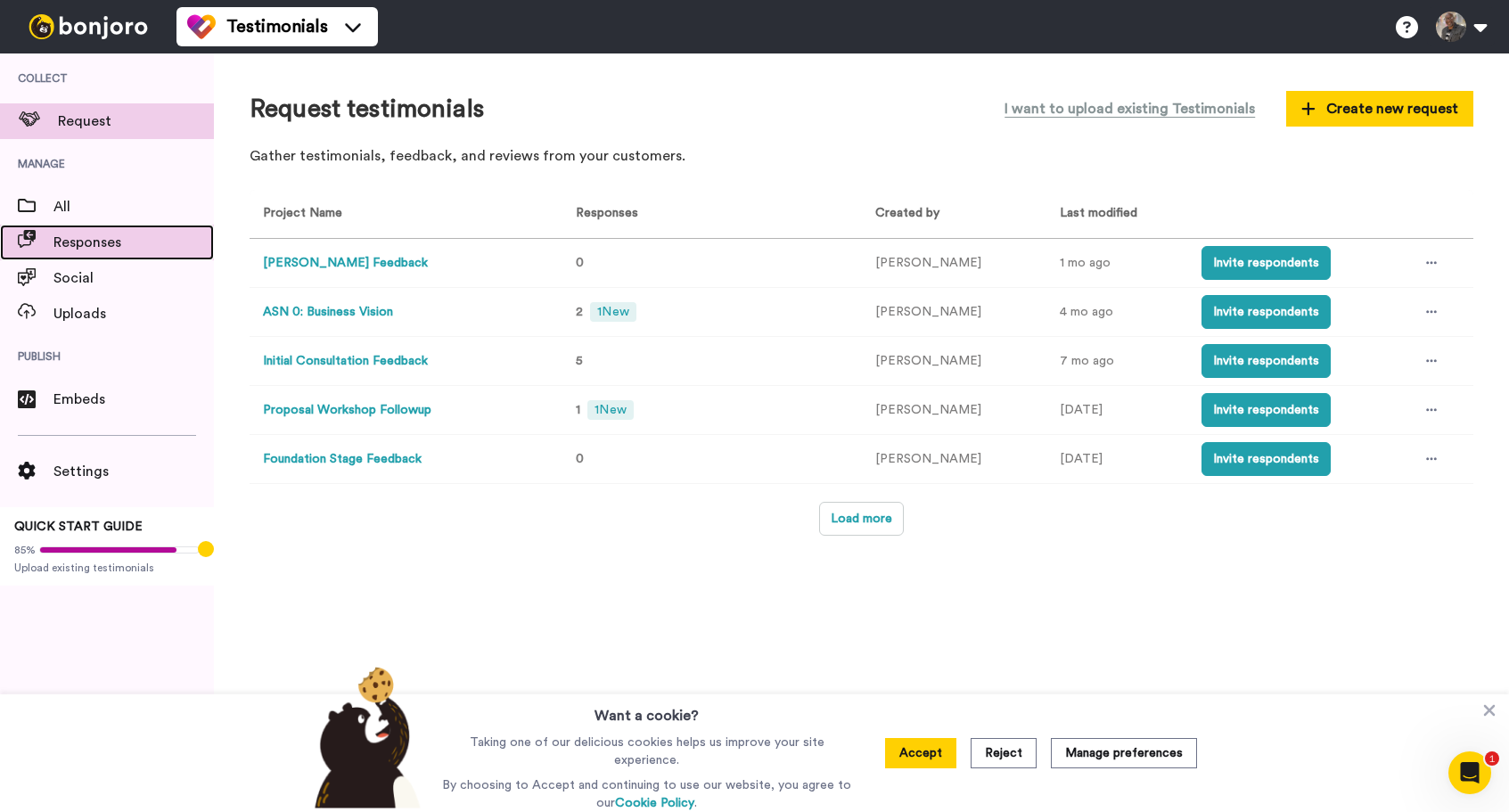 click on "Responses" at bounding box center (134, 242) 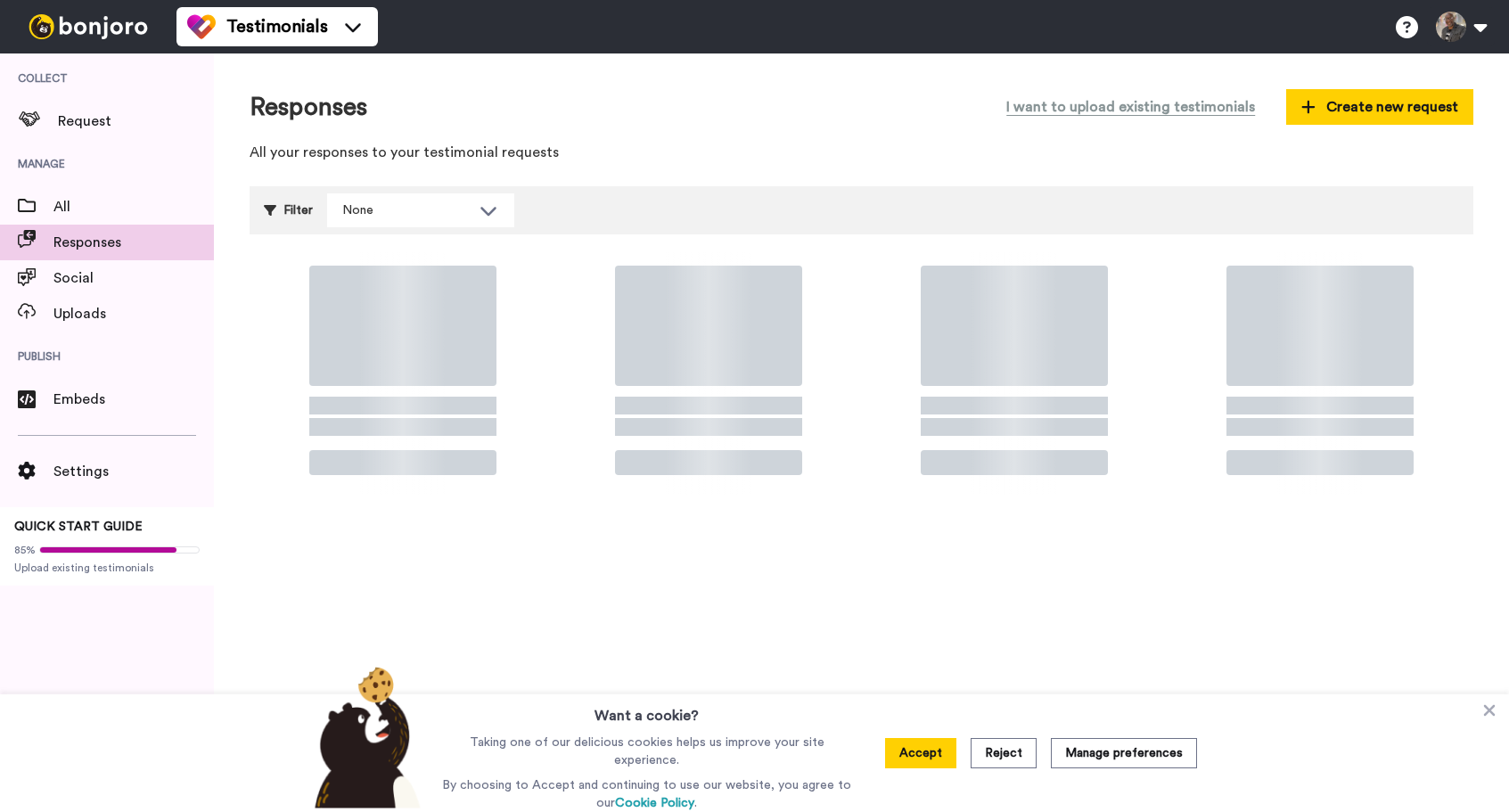 scroll, scrollTop: 0, scrollLeft: 0, axis: both 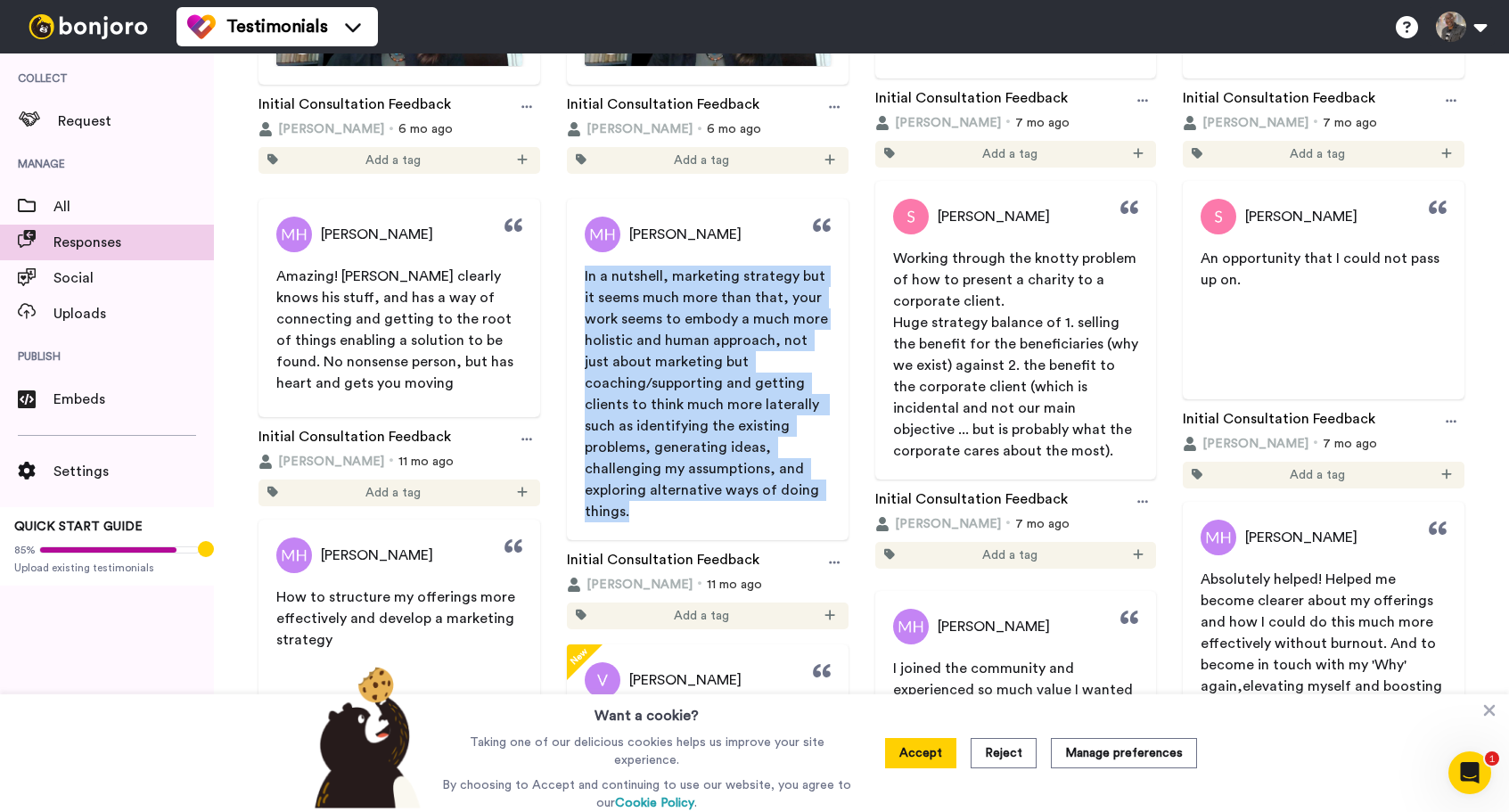 drag, startPoint x: 590, startPoint y: 287, endPoint x: 570, endPoint y: 463, distance: 177.13272 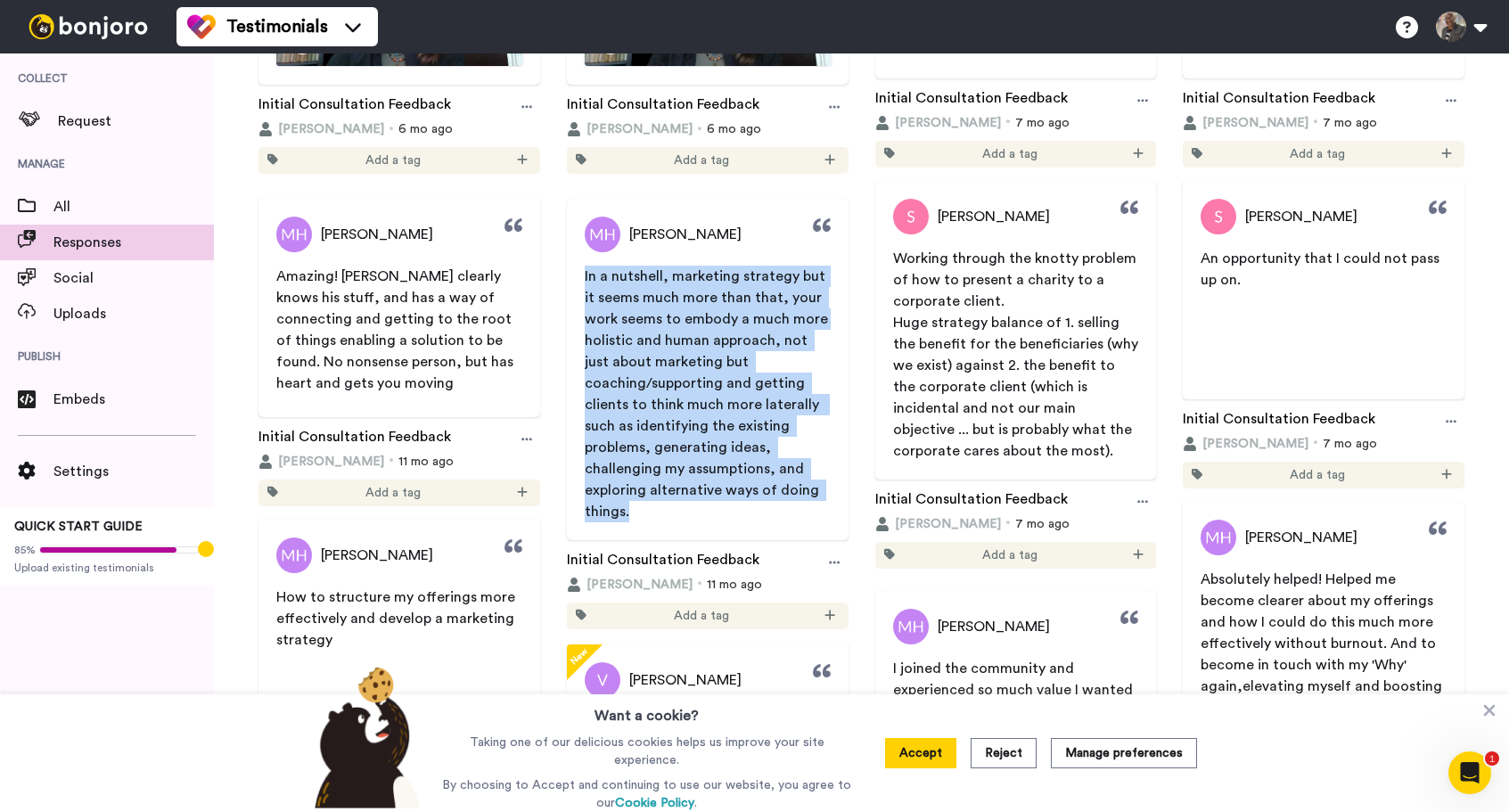 click on "[PERSON_NAME] In a nutshell, marketing strategy but it seems much more than that, your work seems to embody a much more holistic and human approach, not just about marketing but coaching/supporting and getting clients to think much more laterally  such as identifying the existing problems, generating ideas, challenging my assumptions, and exploring alternative ways of doing things." at bounding box center (708, 369) 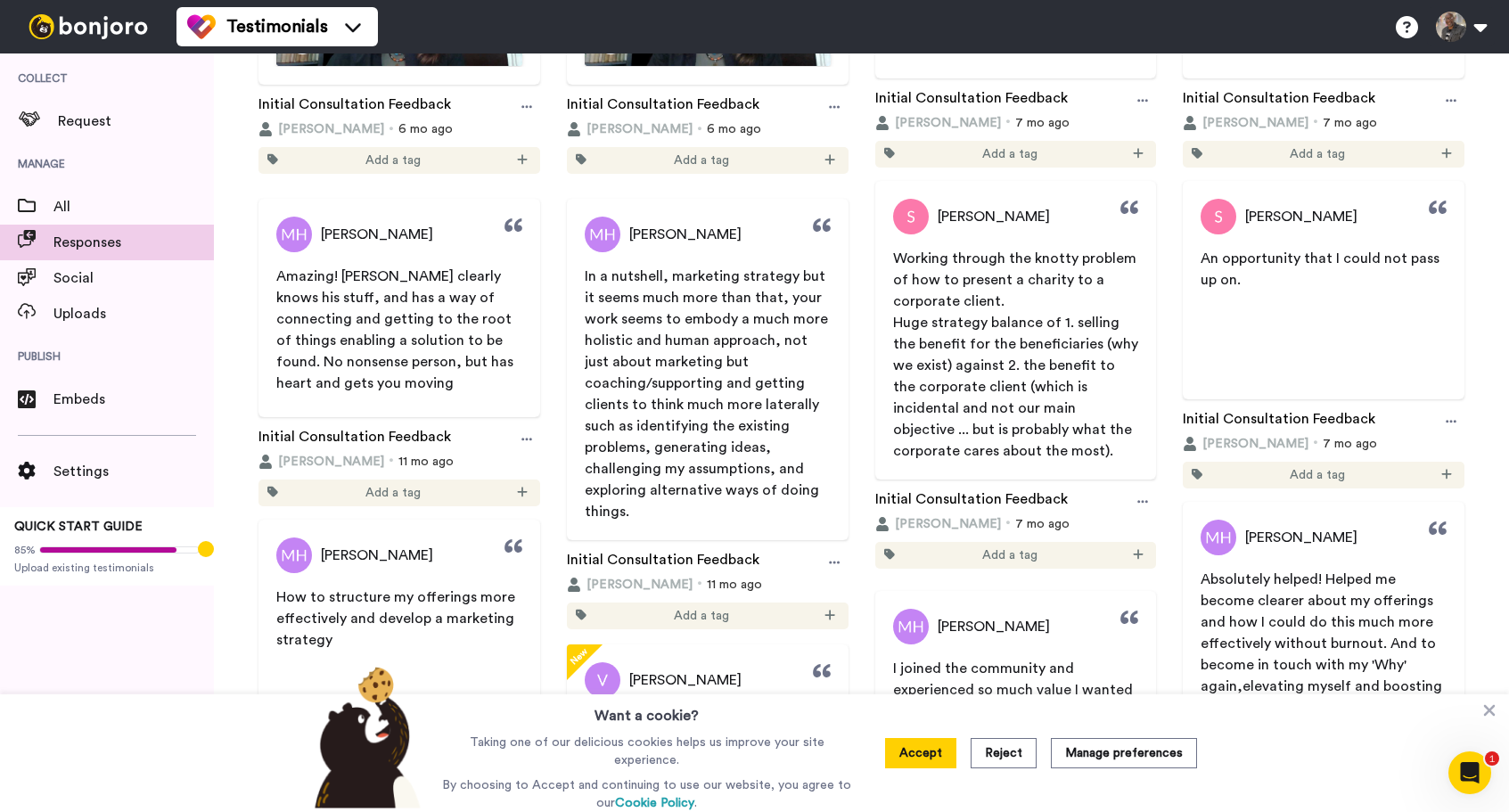 click on "Amazing! [PERSON_NAME] clearly knows his stuff, and has a way of connecting and getting to the root of things enabling a solution to be found. No nonsense person, but has heart and gets you moving" at bounding box center [399, 330] 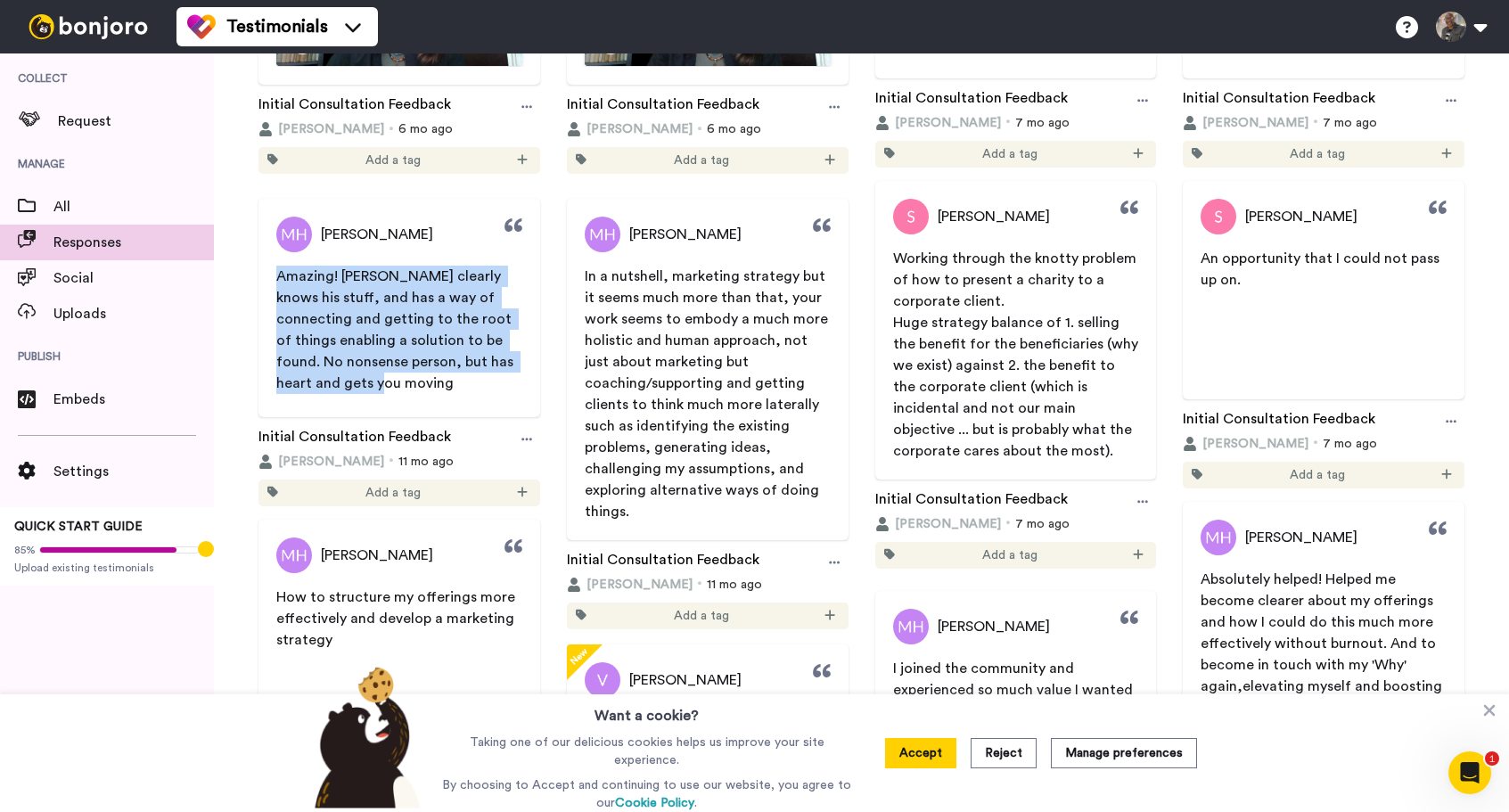 drag, startPoint x: 319, startPoint y: 381, endPoint x: 274, endPoint y: 281, distance: 109.658561 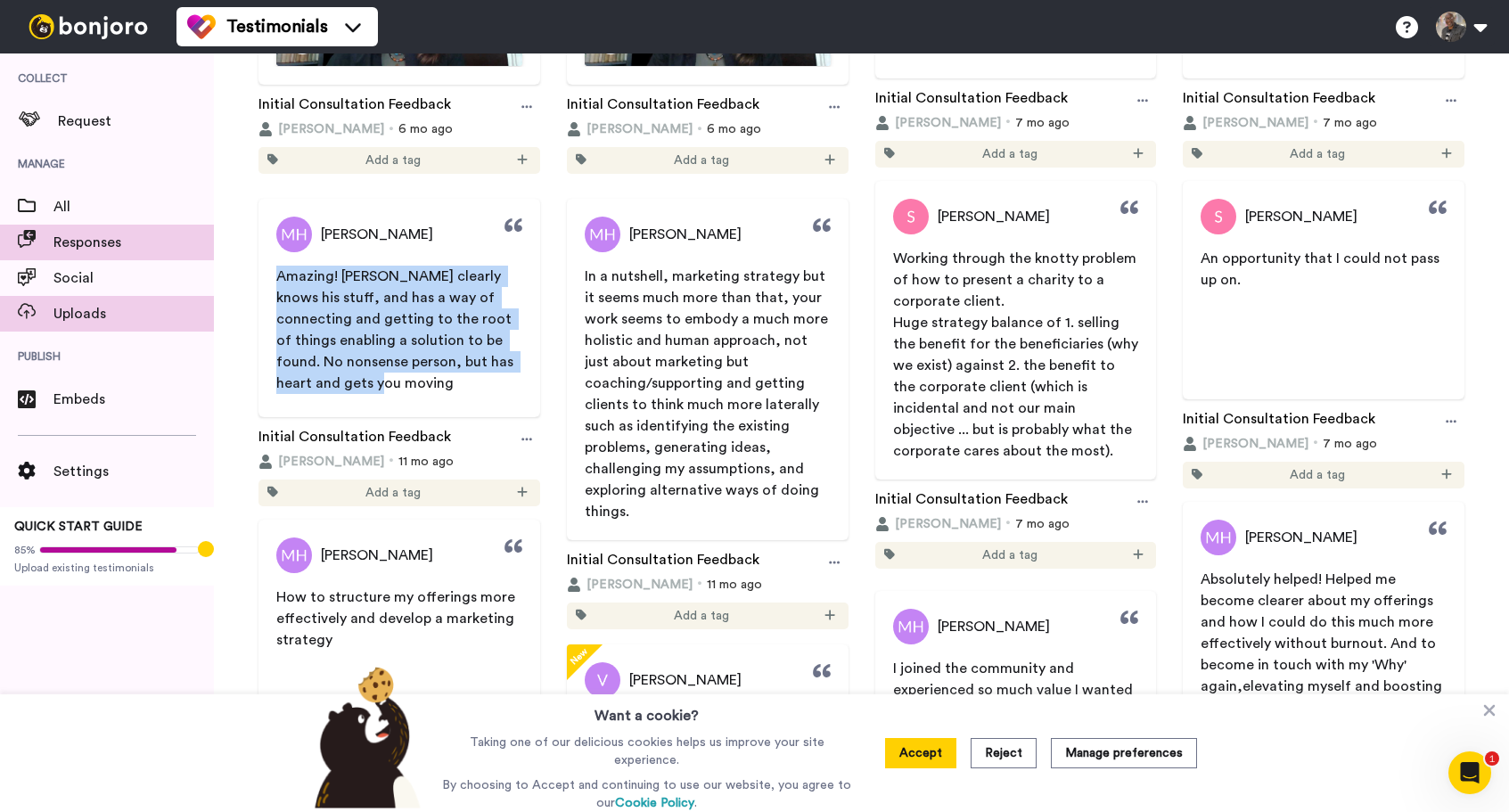 copy on "Amazing! [PERSON_NAME] clearly knows his stuff, and has a way of connecting and getting to the root of things enabling a solution to be found. No nonsense person, but has heart and gets you moving" 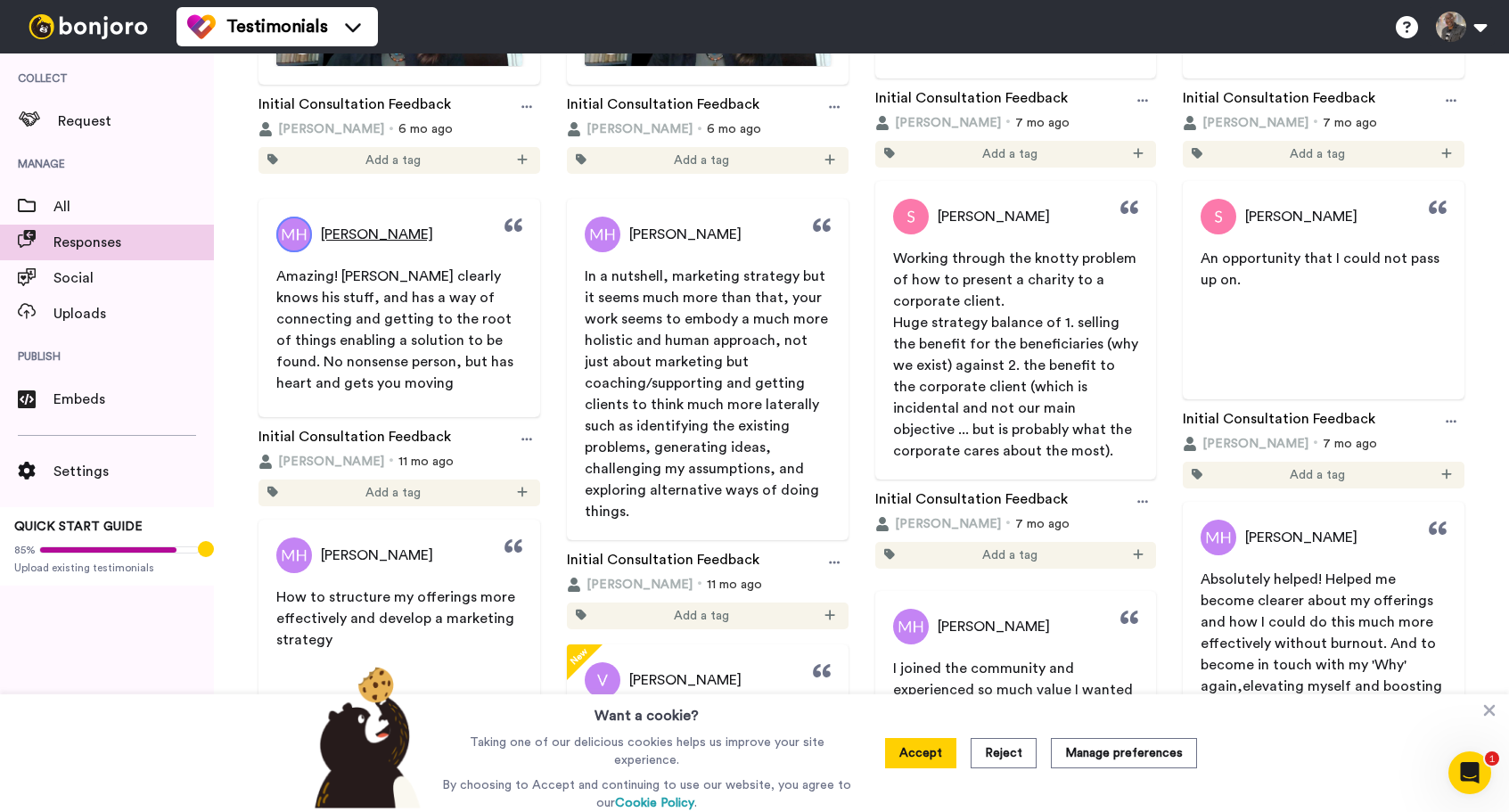 drag, startPoint x: 413, startPoint y: 235, endPoint x: 367, endPoint y: 234, distance: 46.0109 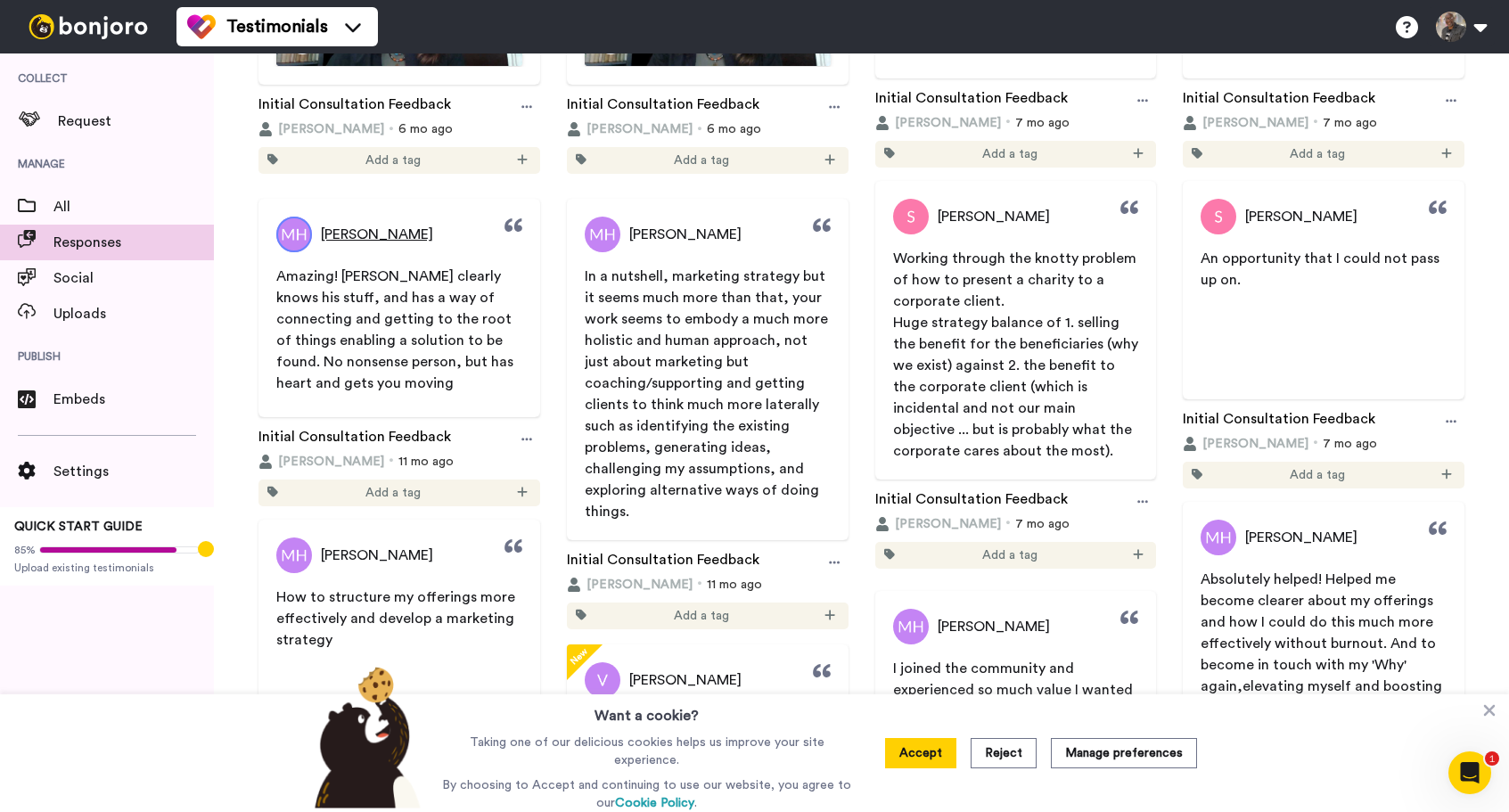 click on "[PERSON_NAME]" at bounding box center (399, 234) 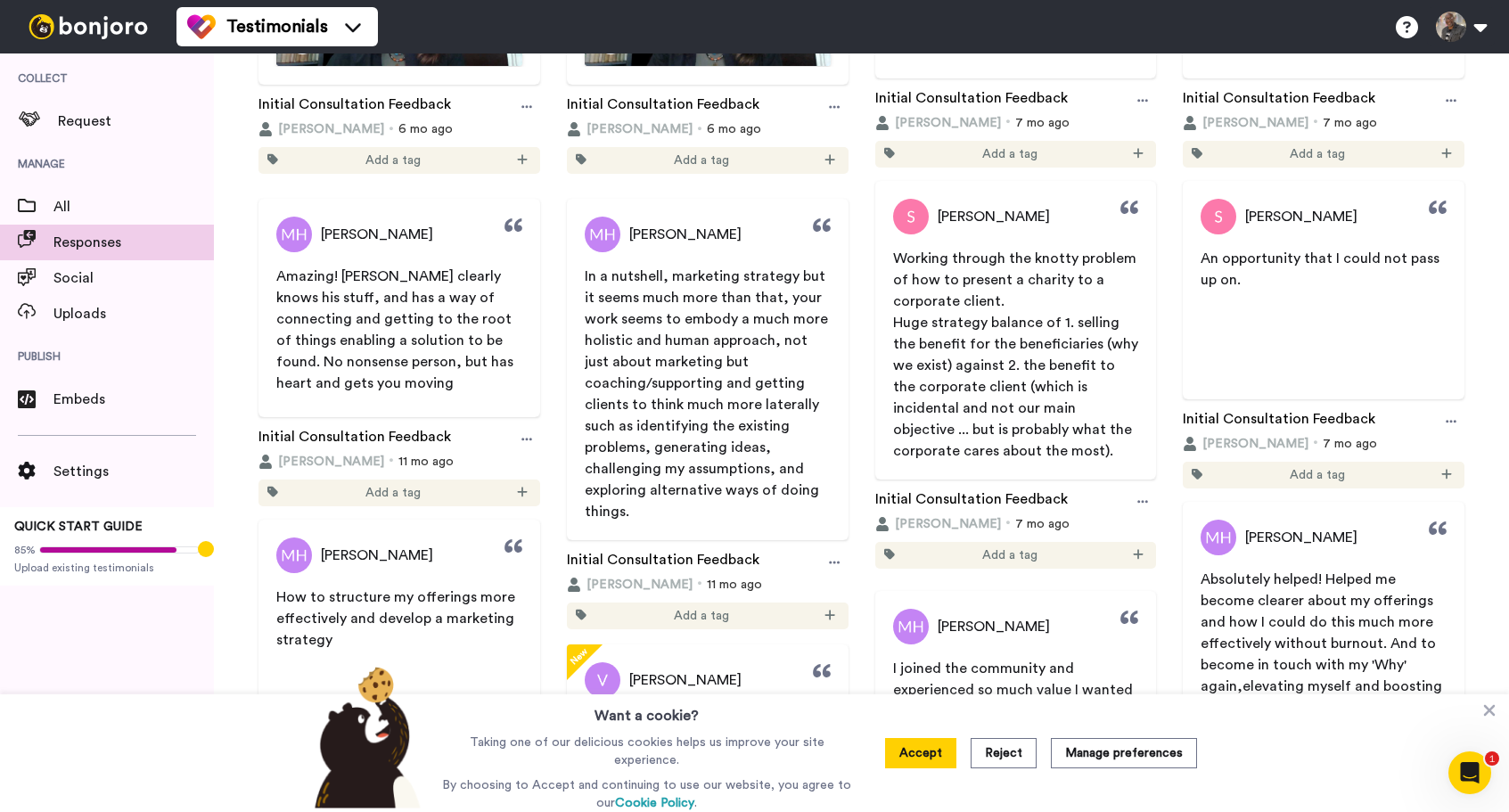 drag, startPoint x: 367, startPoint y: 234, endPoint x: 431, endPoint y: 234, distance: 64 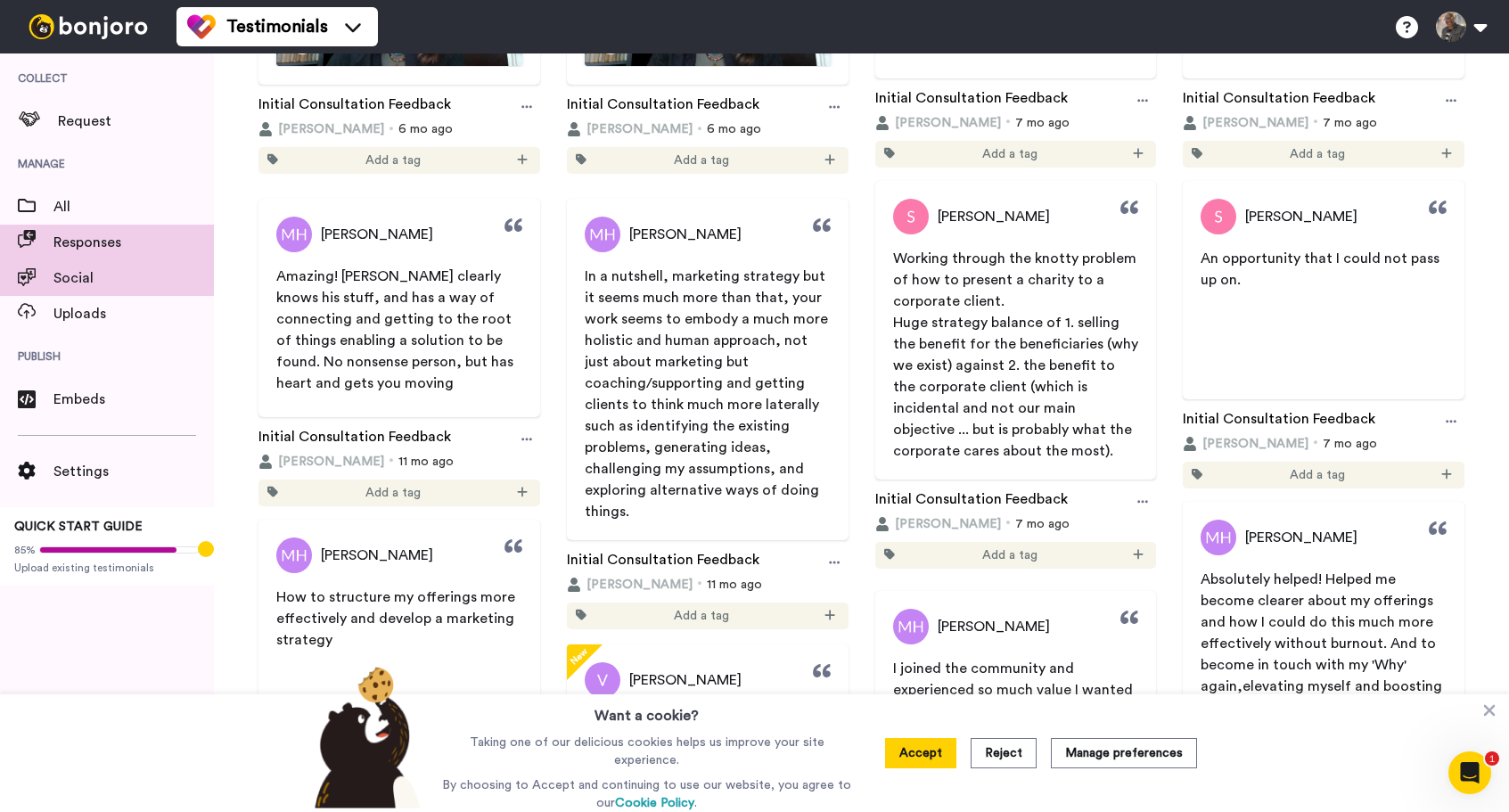 drag, startPoint x: 439, startPoint y: 236, endPoint x: 45, endPoint y: 283, distance: 396.7934 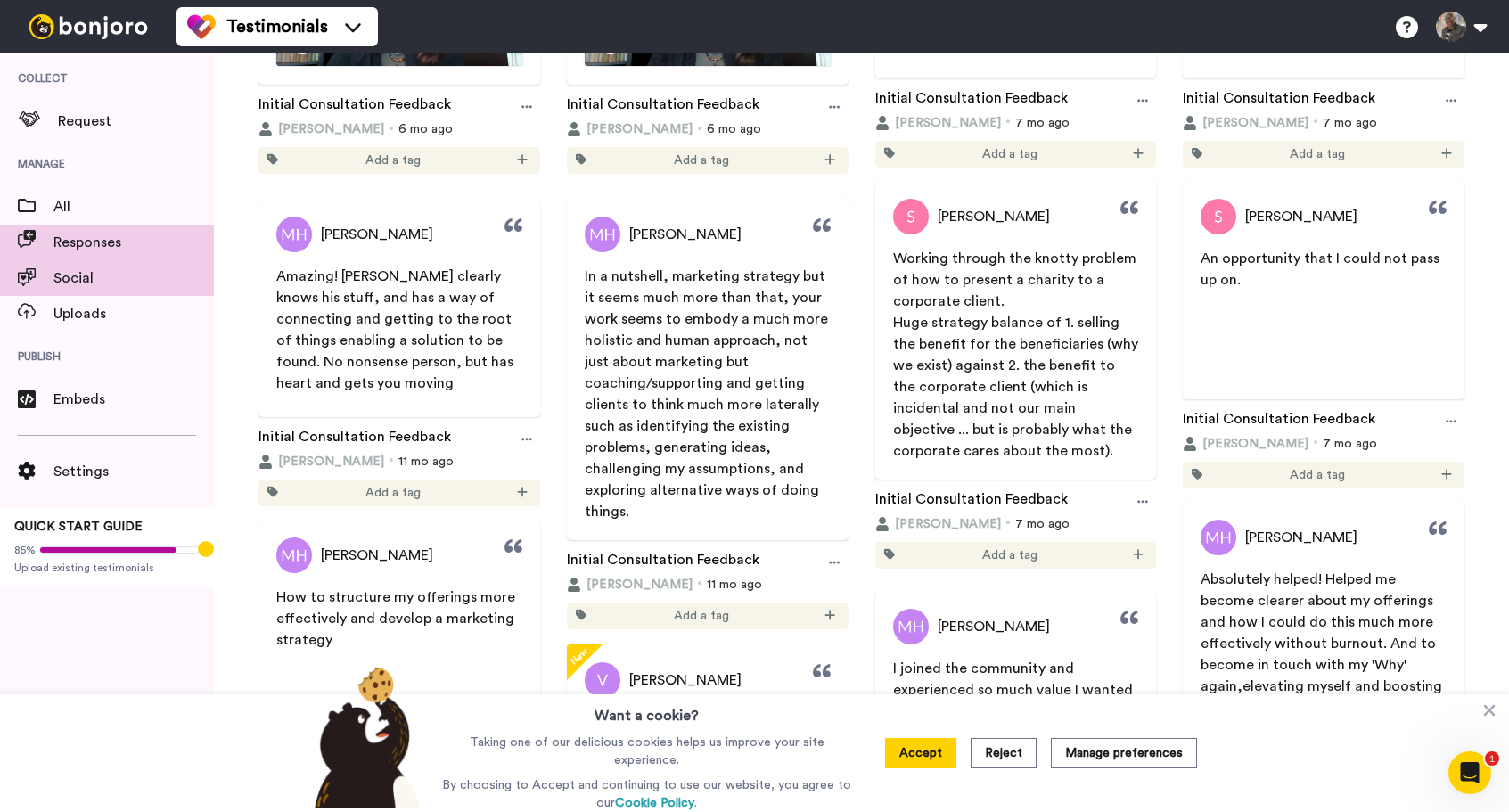 click on "[PERSON_NAME]" at bounding box center [399, 234] 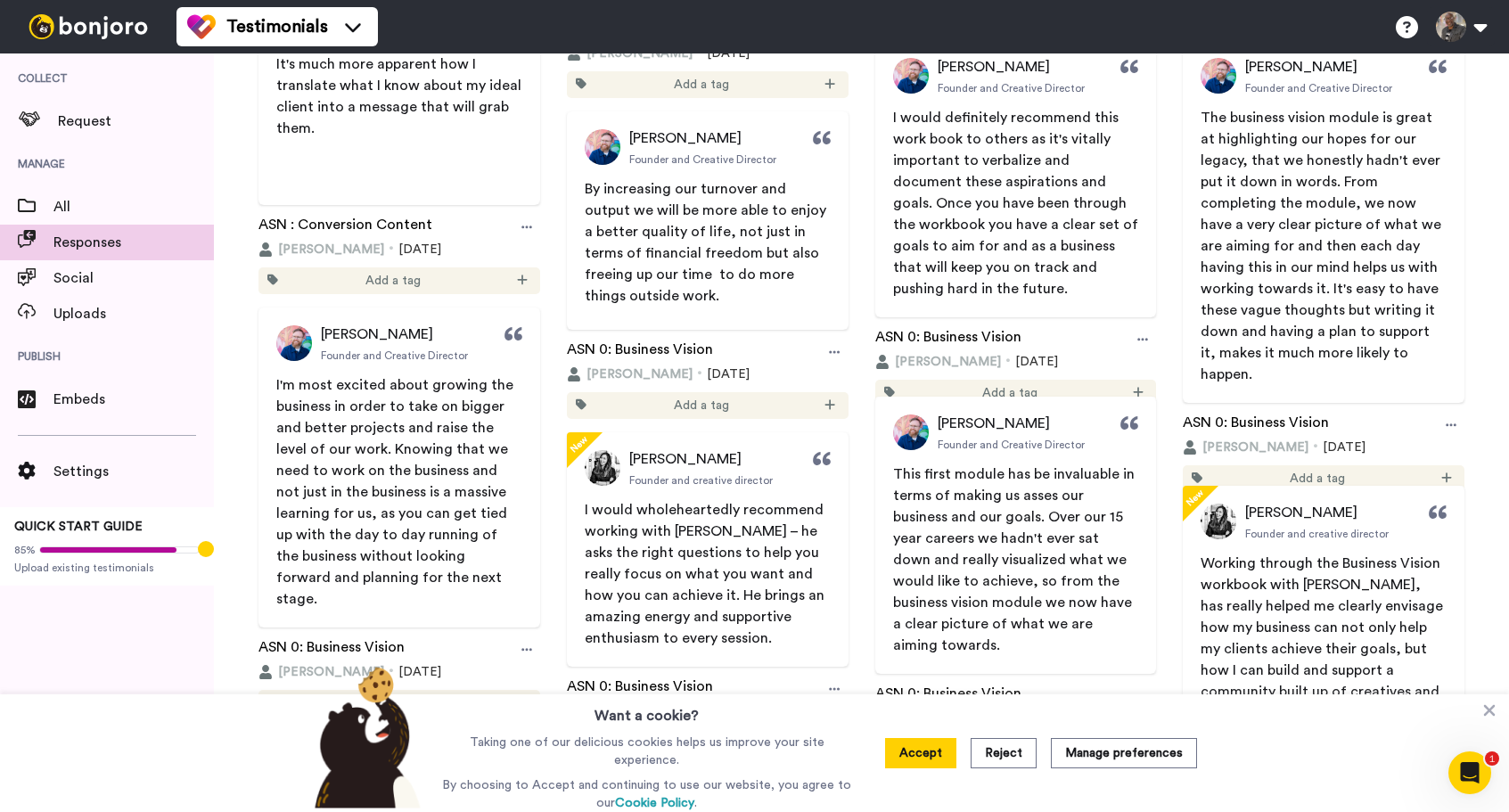 scroll, scrollTop: 4024, scrollLeft: 0, axis: vertical 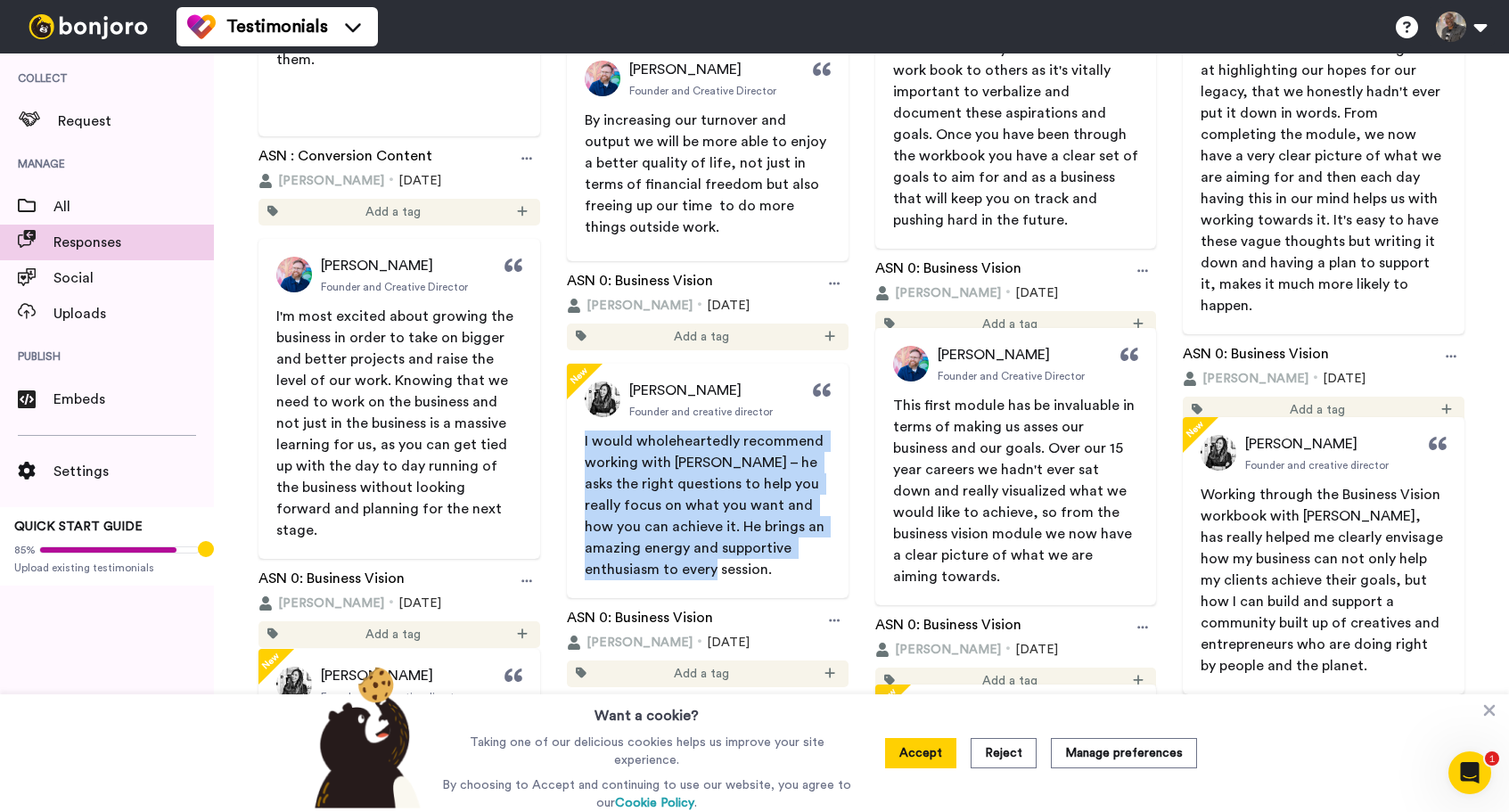drag, startPoint x: 693, startPoint y: 576, endPoint x: 584, endPoint y: 449, distance: 167.36188 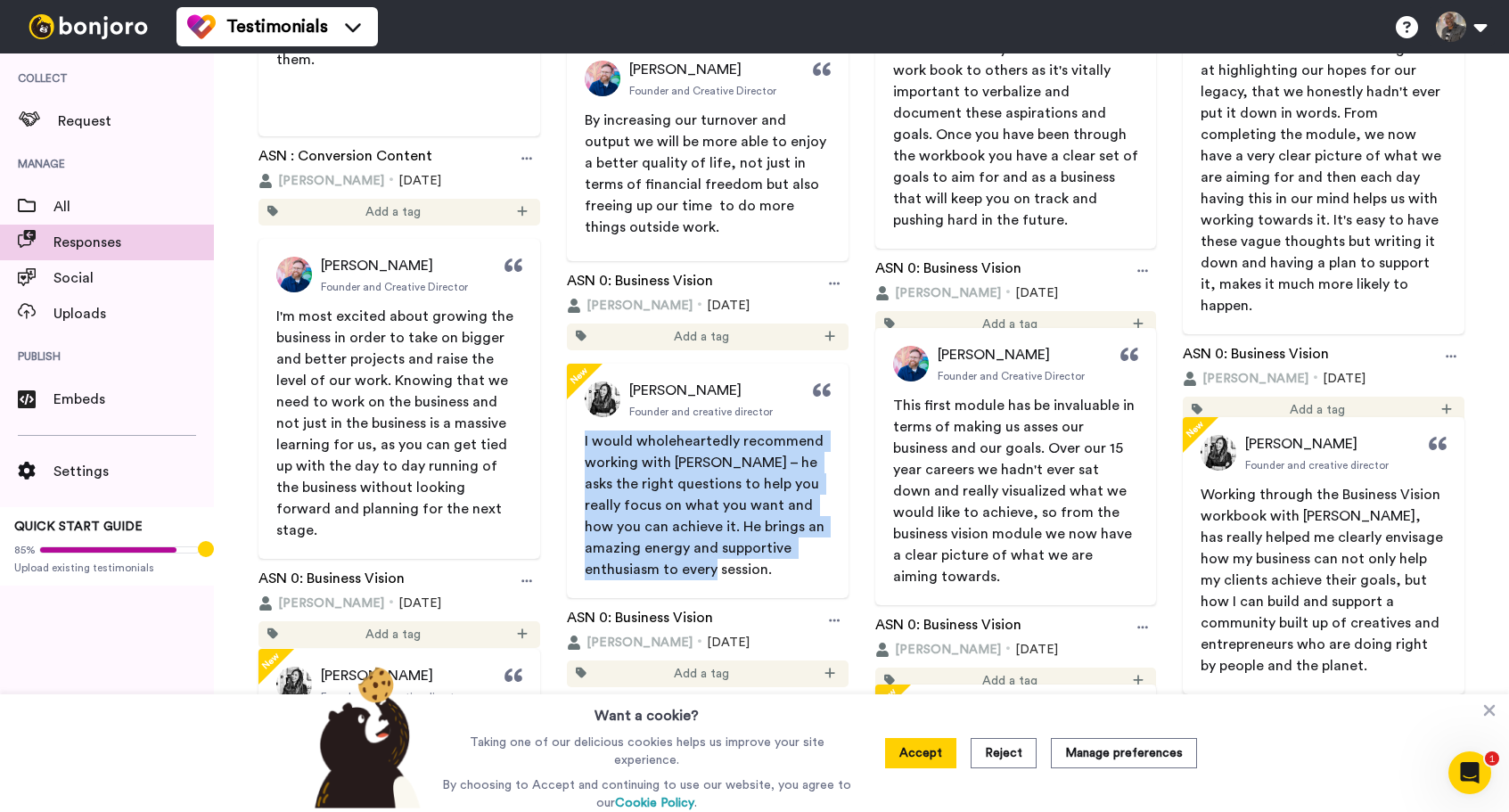 click on "I would wholeheartedly recommend working with [PERSON_NAME] – he asks the right questions to help you really focus on what you want and how you can achieve it. He brings an amazing energy and supportive enthusiasm to every session." at bounding box center (708, 505) 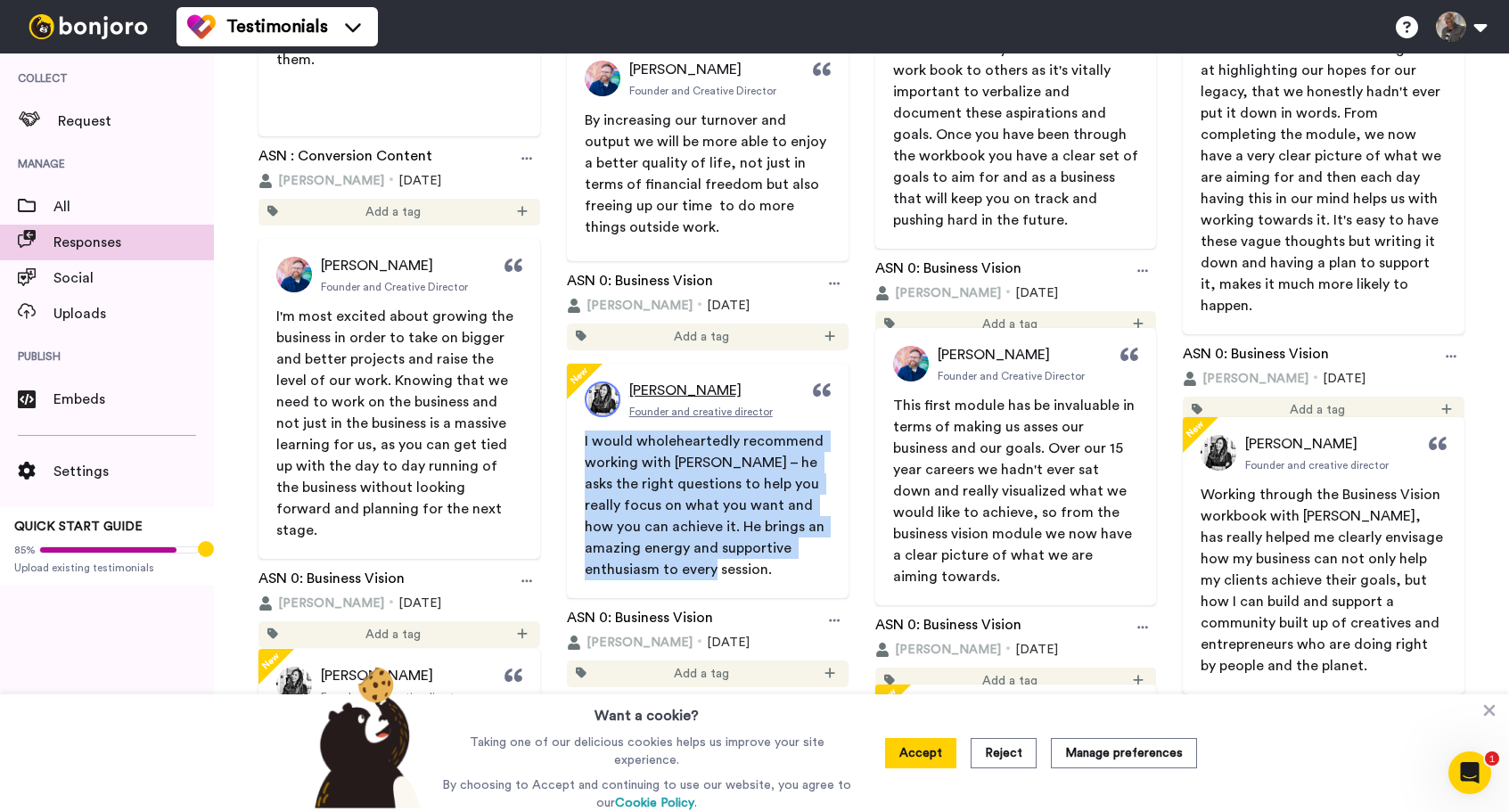 copy on "[PERSON_NAME]" 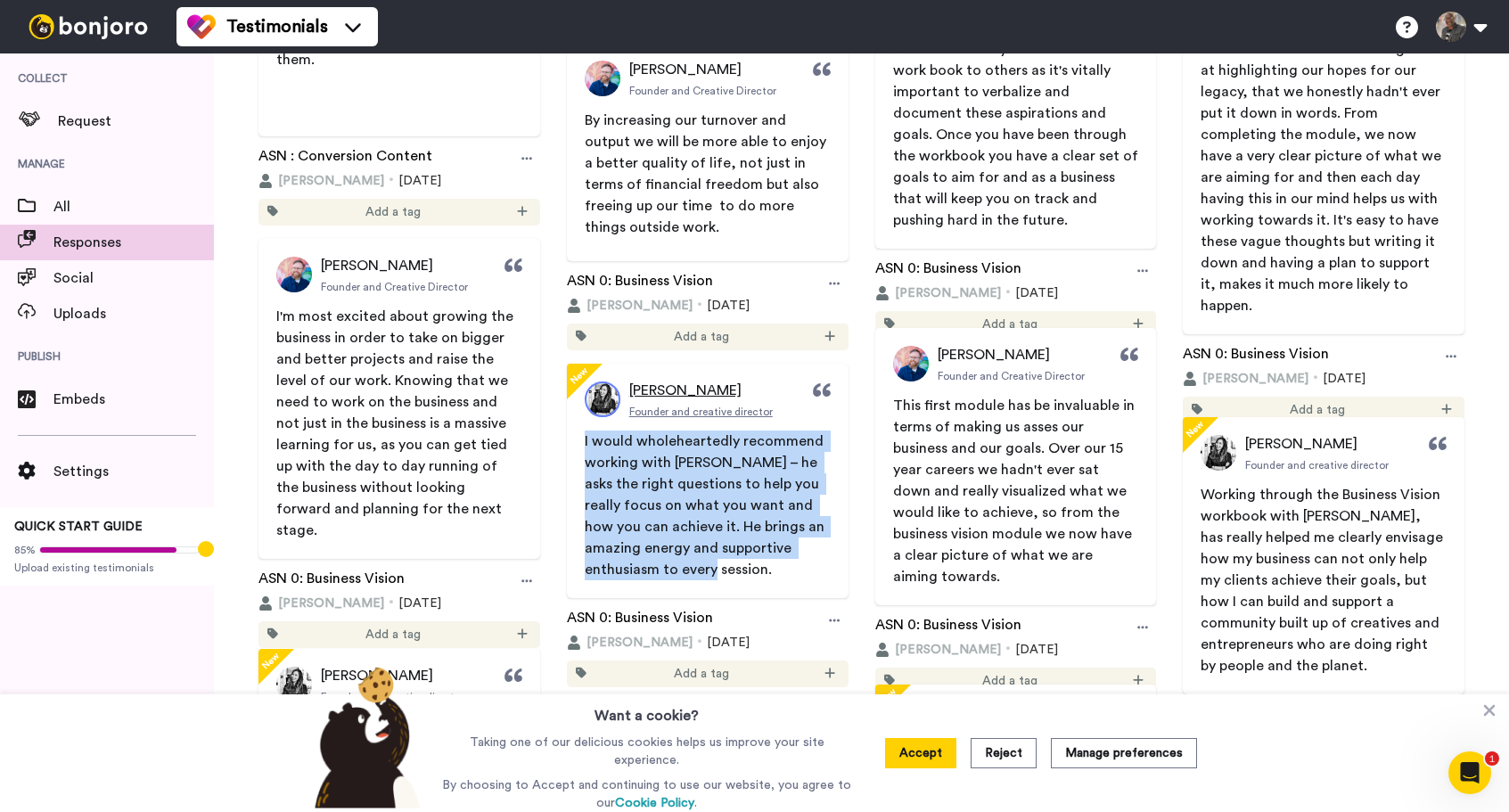 drag, startPoint x: 796, startPoint y: 396, endPoint x: 629, endPoint y: 389, distance: 167.14664 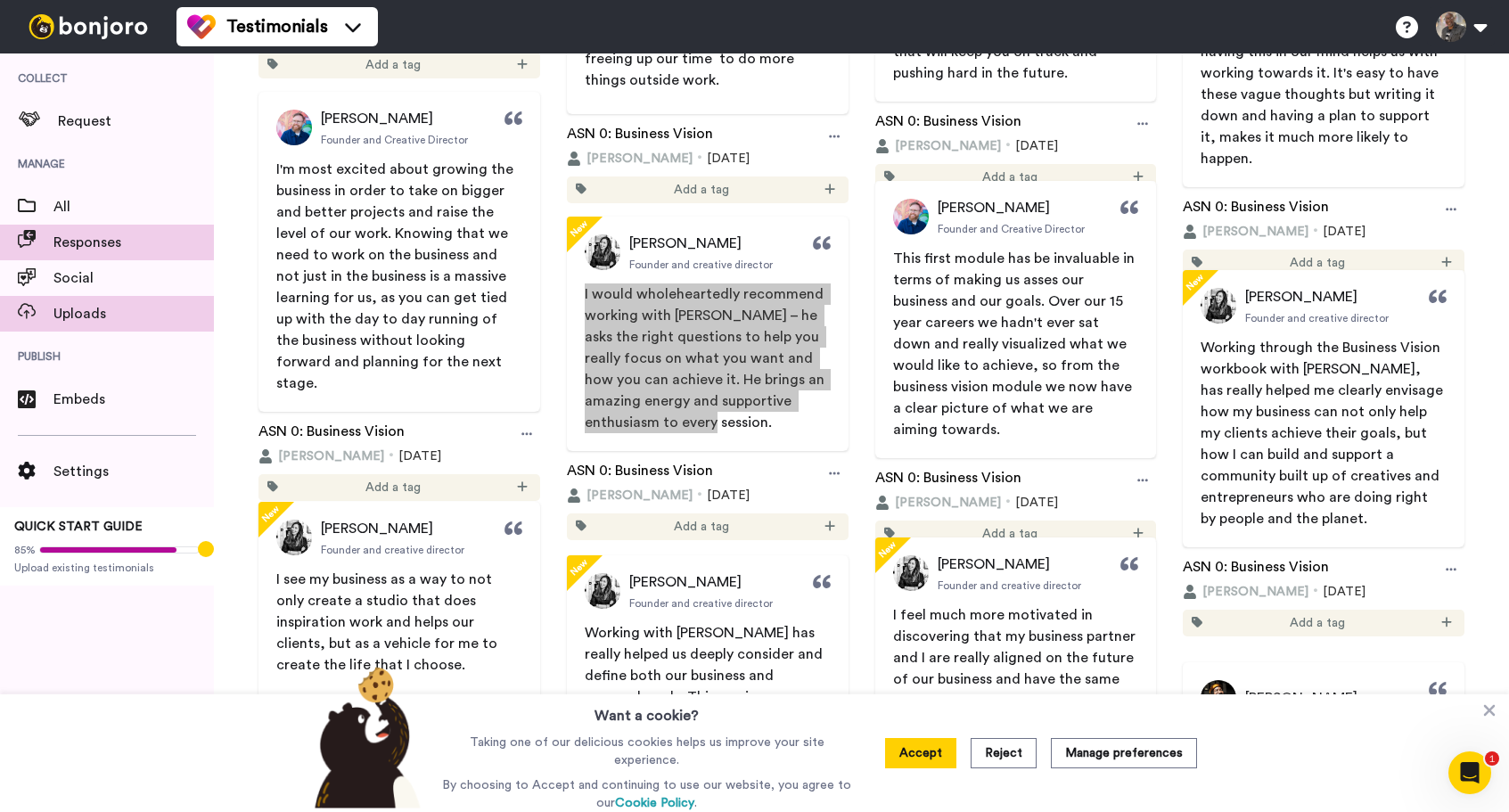 scroll, scrollTop: 4176, scrollLeft: 0, axis: vertical 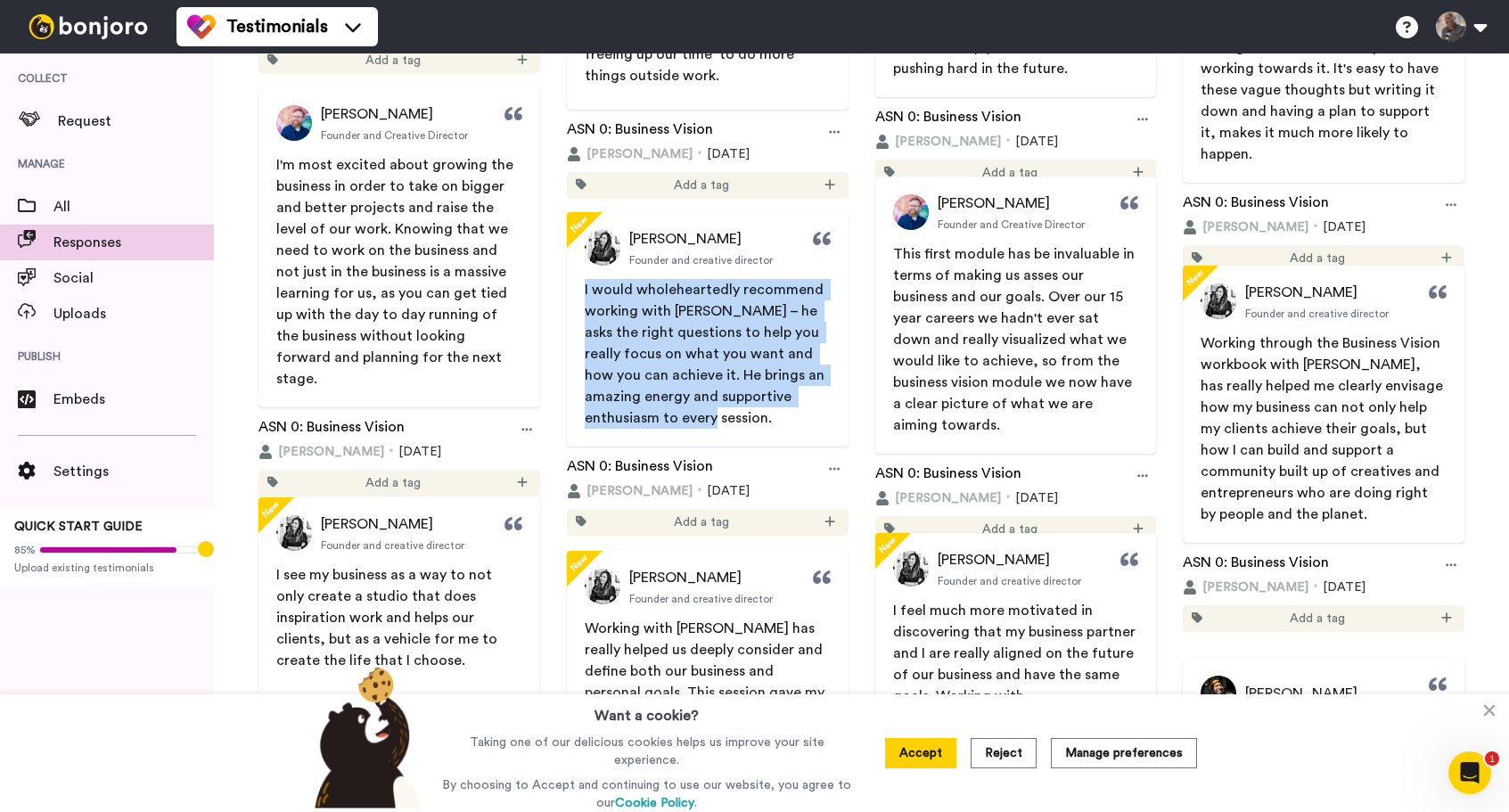 drag, startPoint x: 988, startPoint y: 293, endPoint x: 1103, endPoint y: 400, distance: 157.0796 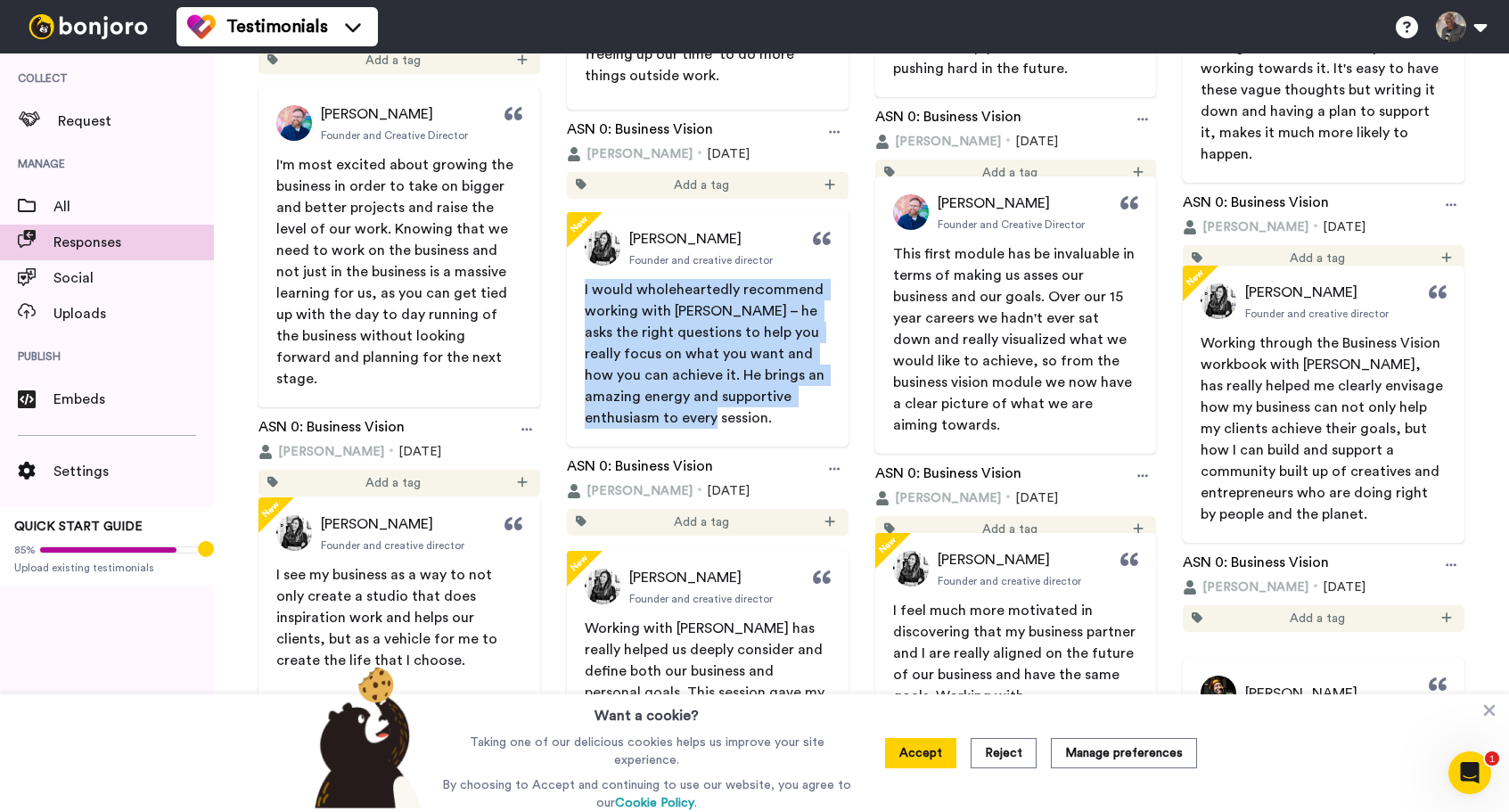click on "This first module has be invaluable in terms of making us asses our business and our goals. Over our 15 year careers we hadn't ever sat down and really visualized what we would like to achieve, so from the business vision module we now have a clear picture of what we are aiming towards." at bounding box center (1016, 340) 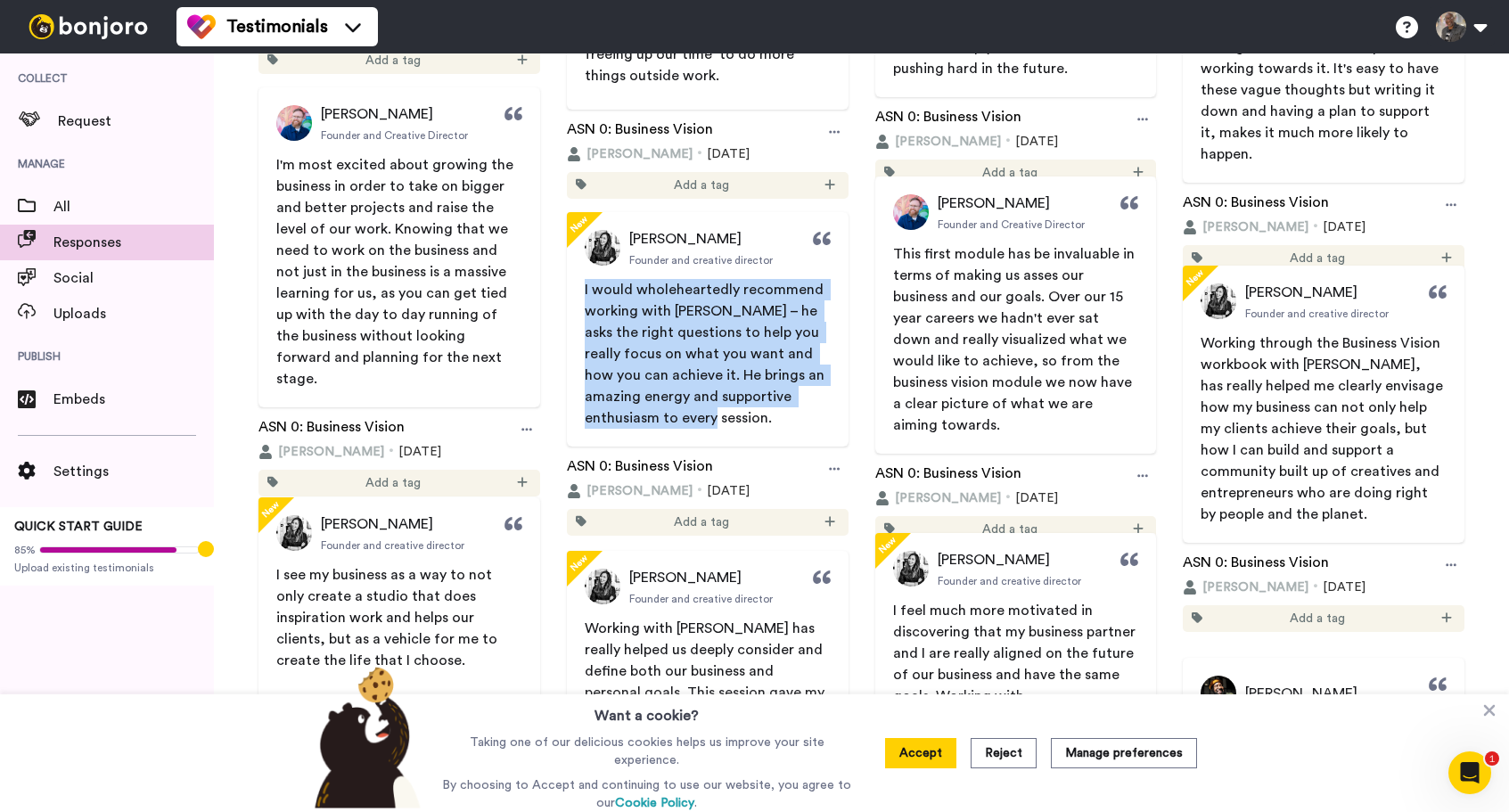 copy on "[PERSON_NAME]" 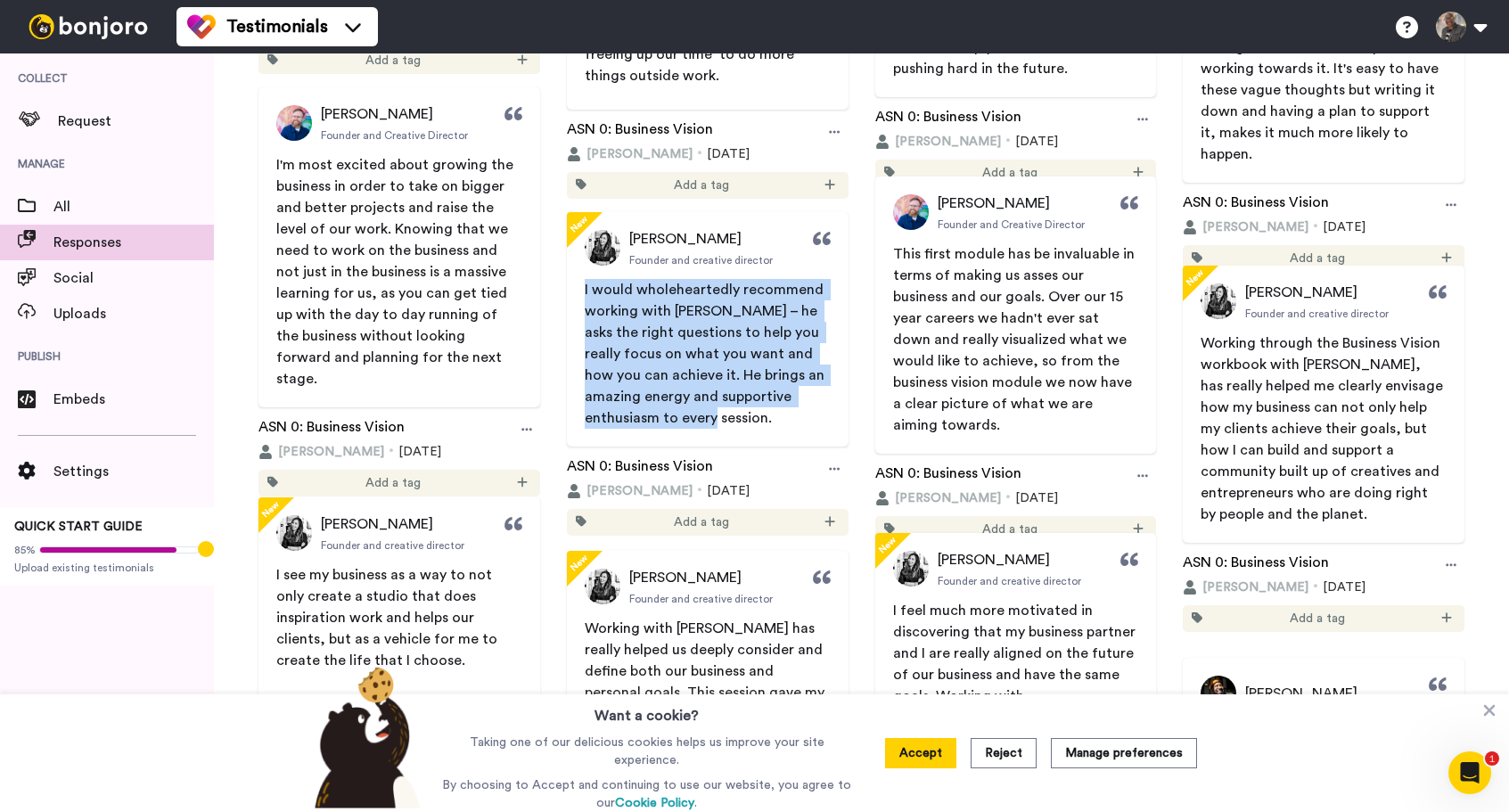 drag, startPoint x: 946, startPoint y: 201, endPoint x: 100, endPoint y: 431, distance: 876.7075 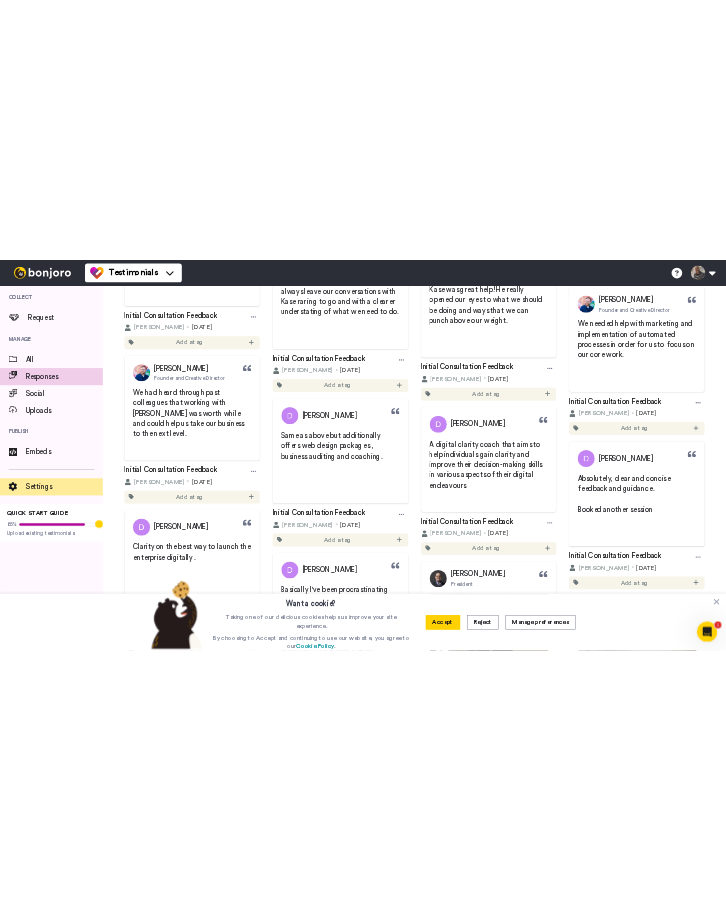 scroll, scrollTop: 6192, scrollLeft: 0, axis: vertical 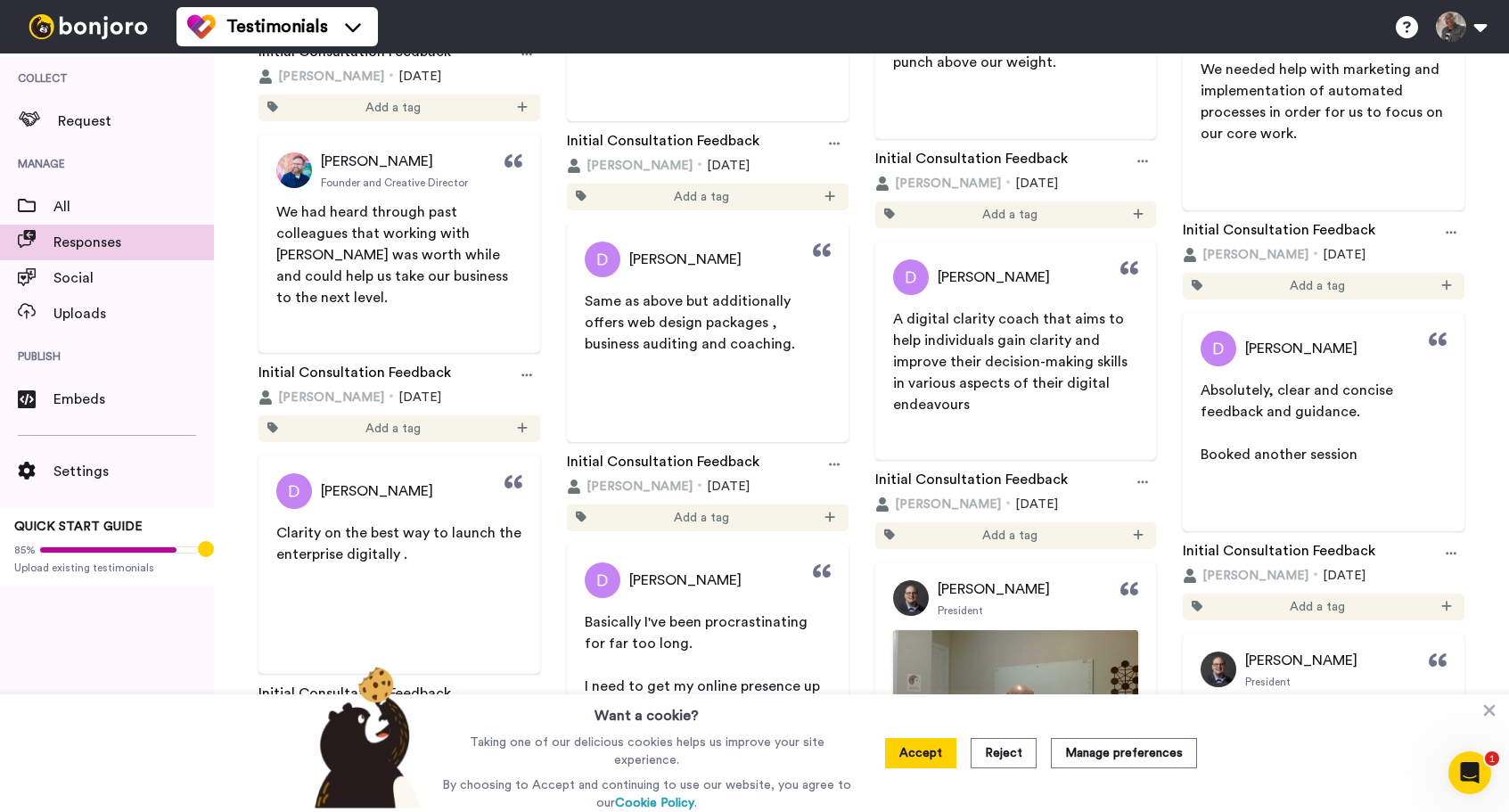 copy on "A digital clarity coach that aims to help individuals gain clarity and improve their decision-making skills in various aspects of their digital endeavours" 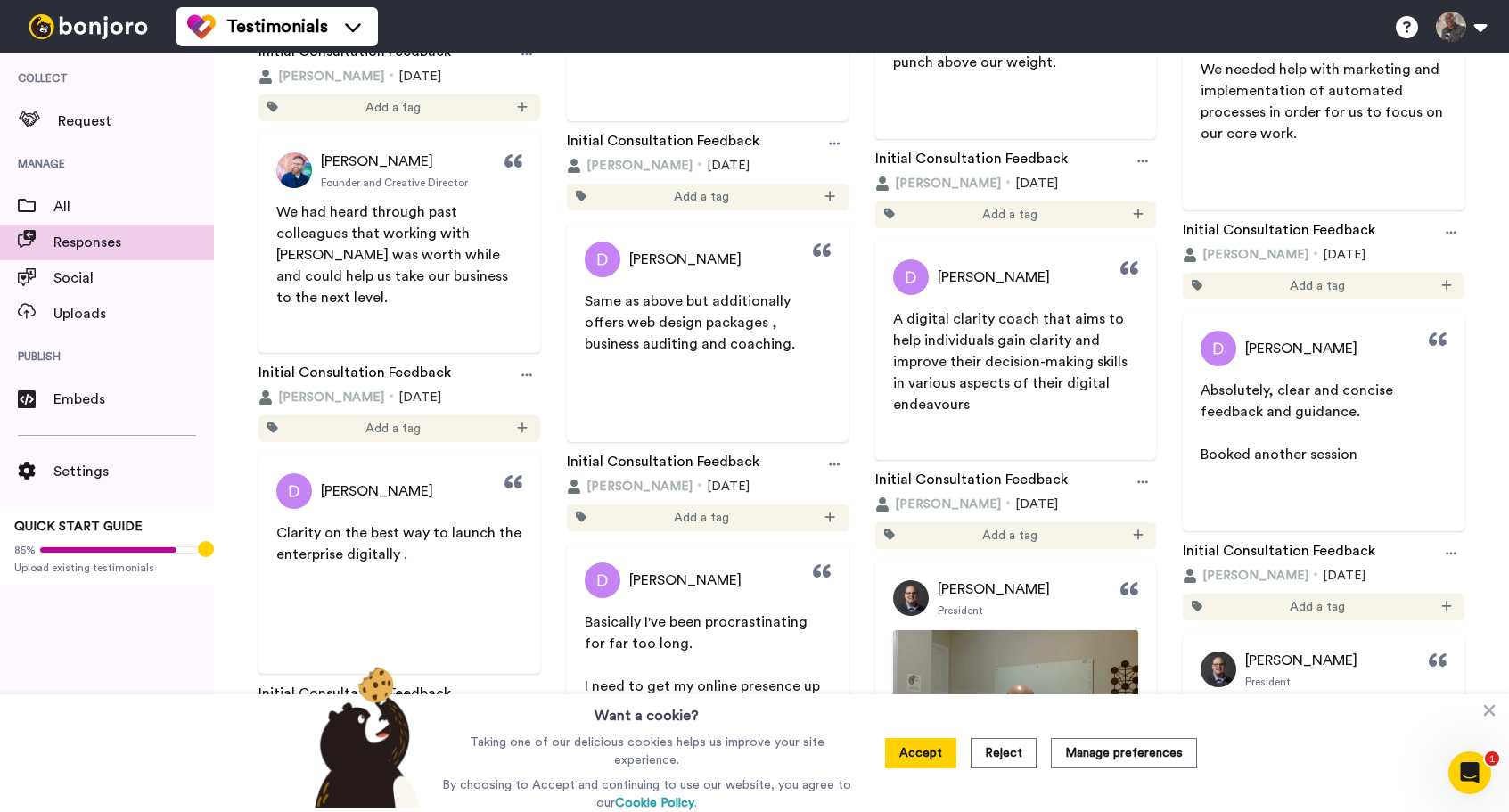 drag, startPoint x: 979, startPoint y: 410, endPoint x: 771, endPoint y: 324, distance: 225.07776 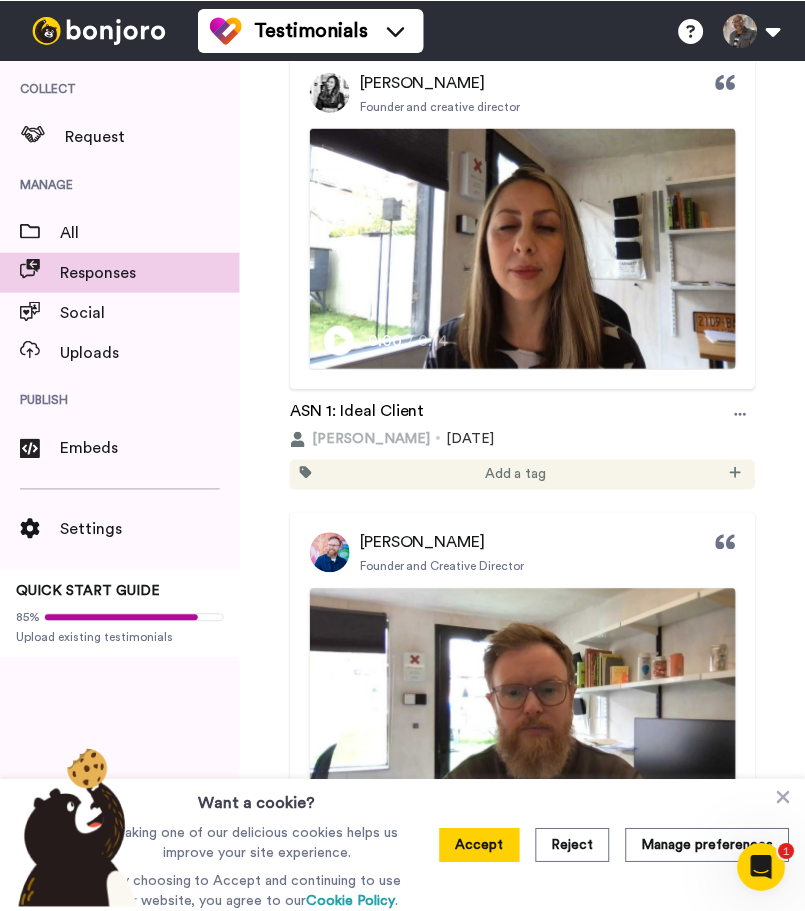 scroll, scrollTop: 17227, scrollLeft: 0, axis: vertical 